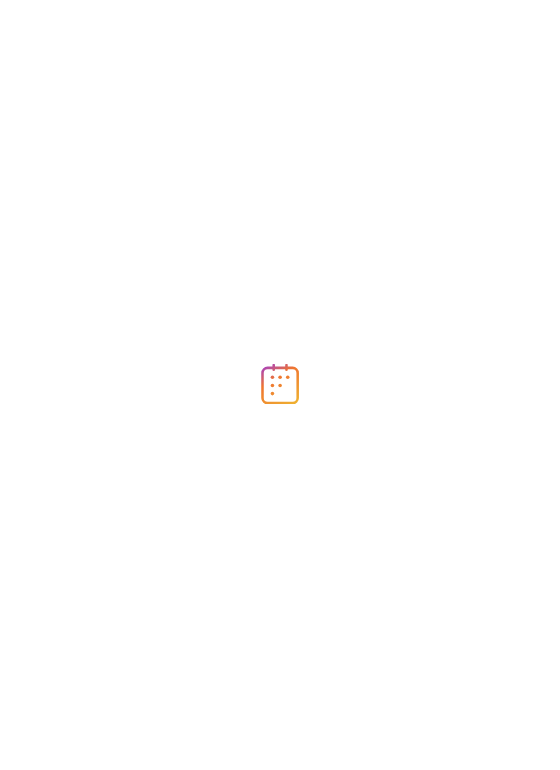scroll, scrollTop: 0, scrollLeft: 0, axis: both 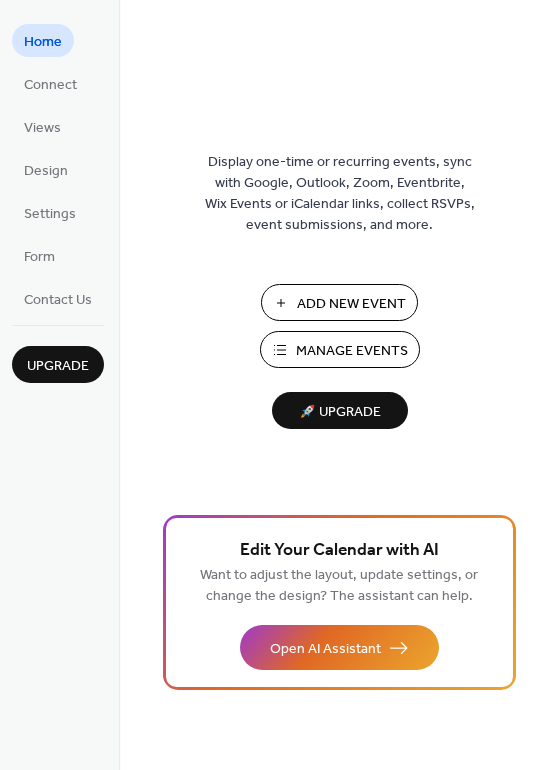 click on "Add New Event" at bounding box center (351, 304) 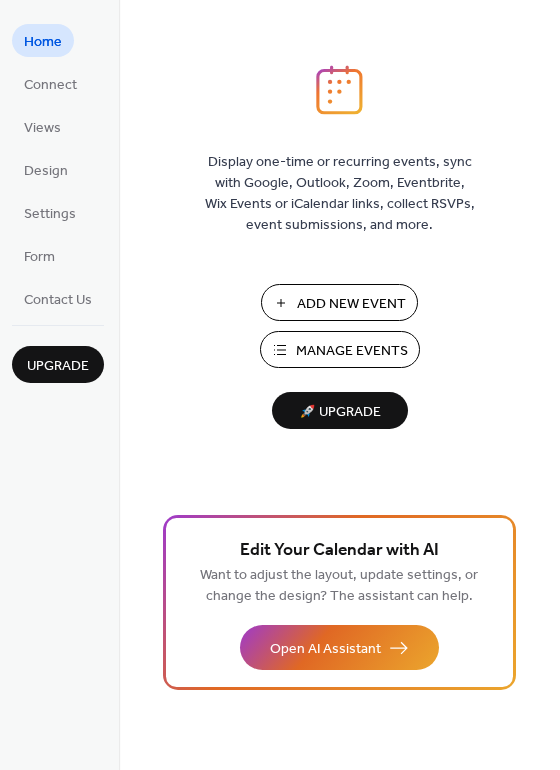 click on "Manage Events" at bounding box center [352, 351] 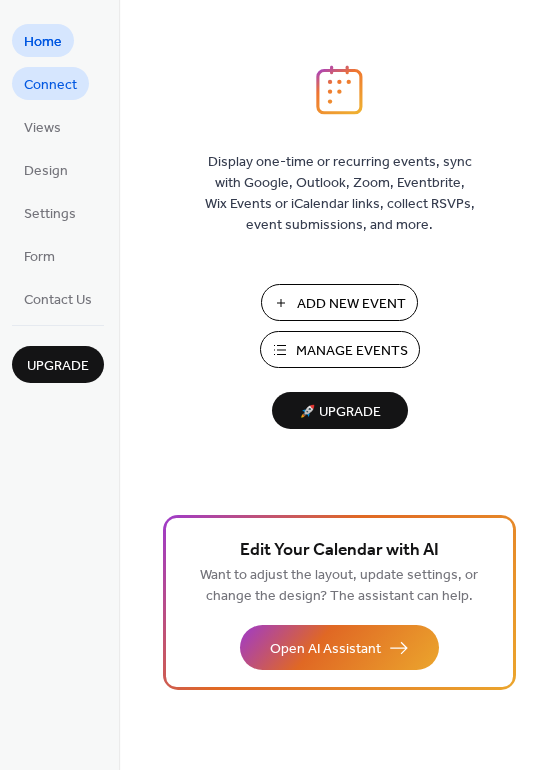 click on "Connect" at bounding box center (50, 85) 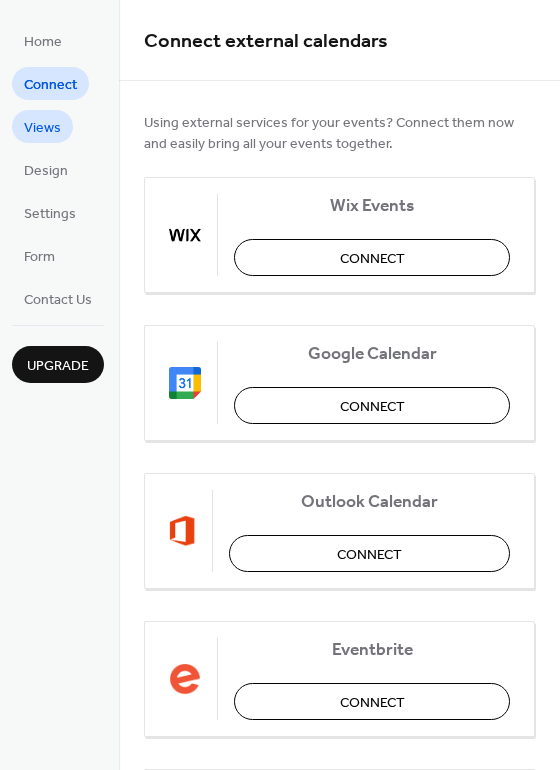 click on "Views" at bounding box center [42, 128] 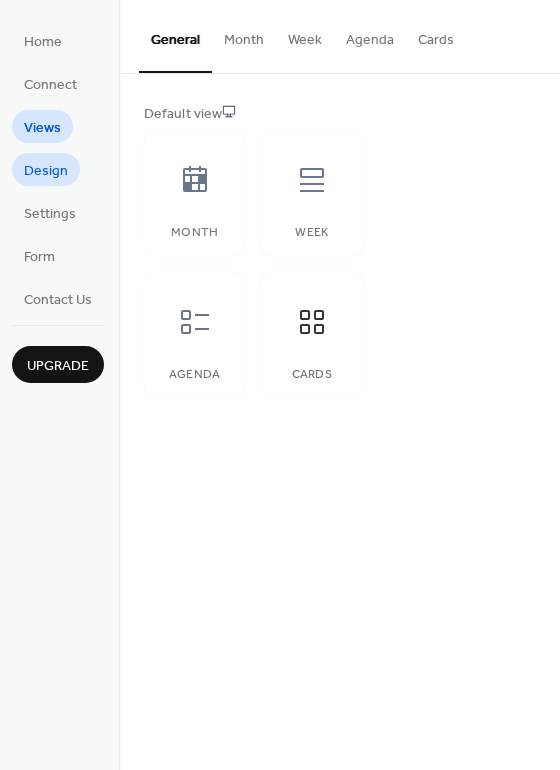 click on "Design" at bounding box center [46, 171] 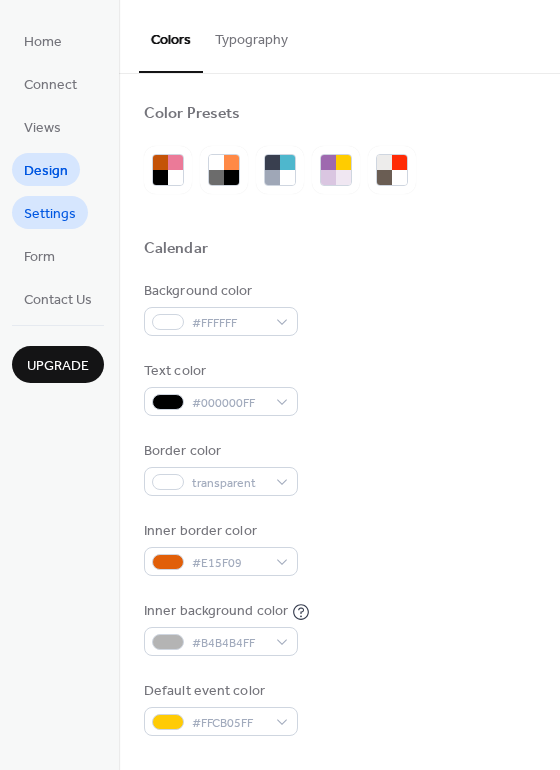 click on "Settings" at bounding box center (50, 214) 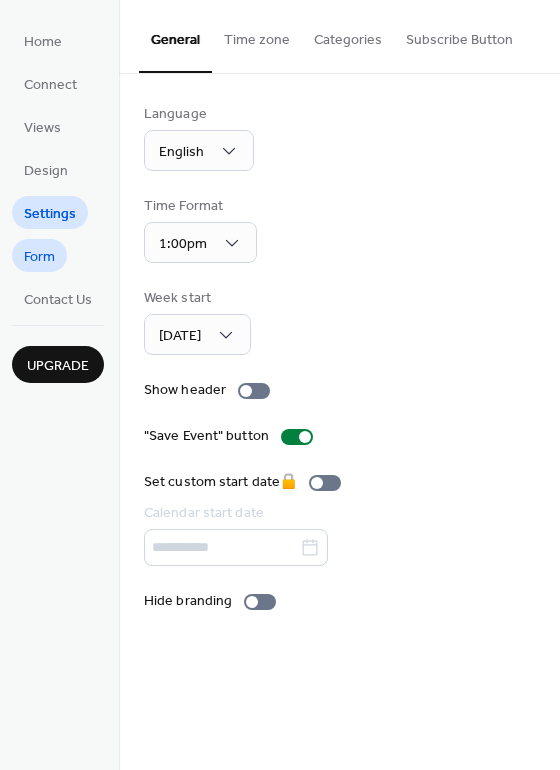 click on "Form" at bounding box center [39, 255] 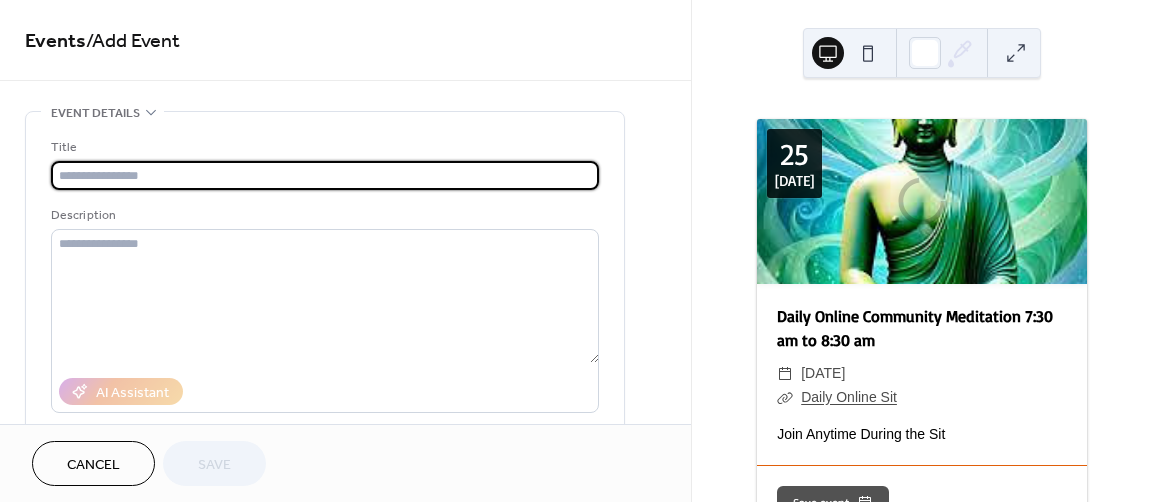 scroll, scrollTop: 0, scrollLeft: 0, axis: both 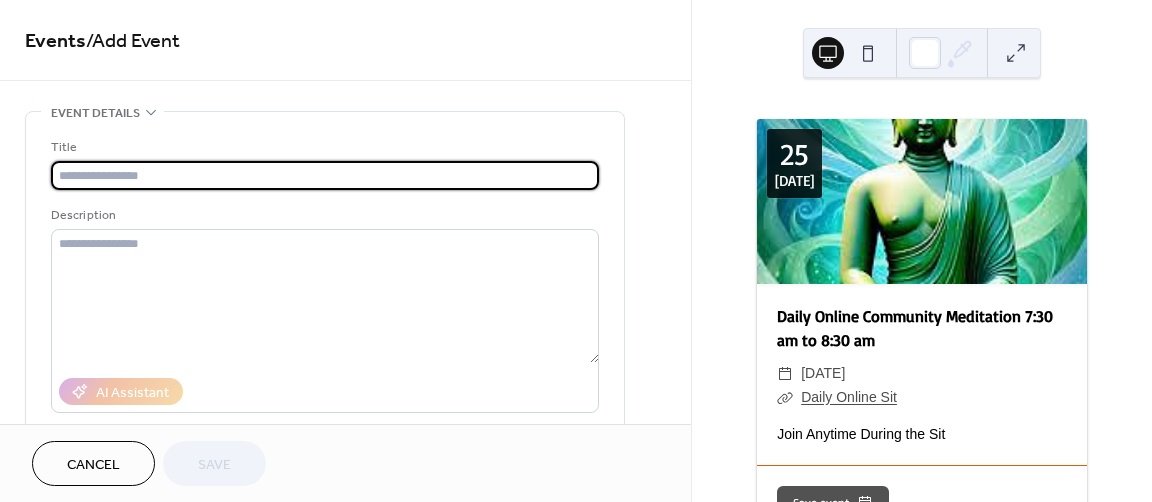 click at bounding box center [325, 175] 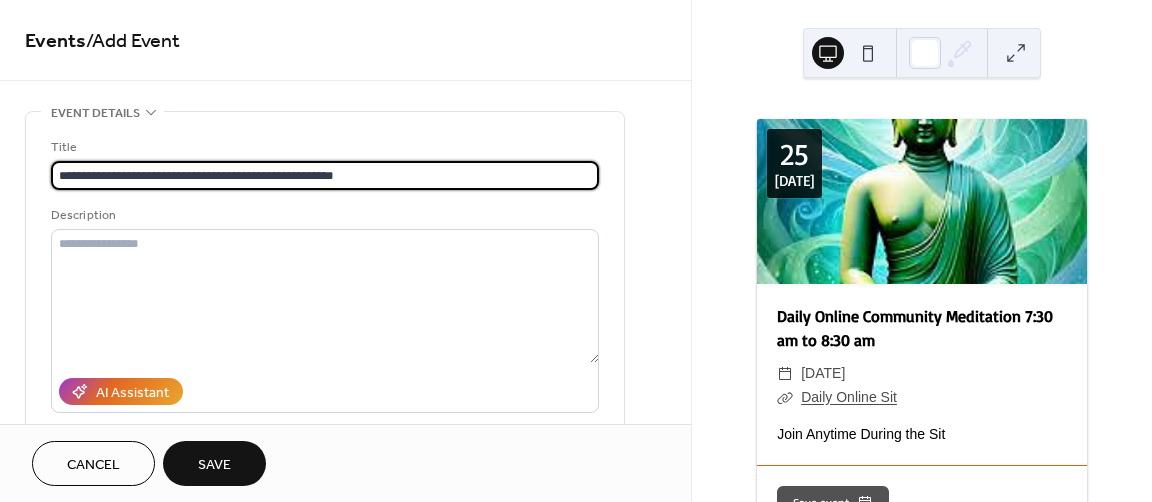 click on "**********" at bounding box center [325, 175] 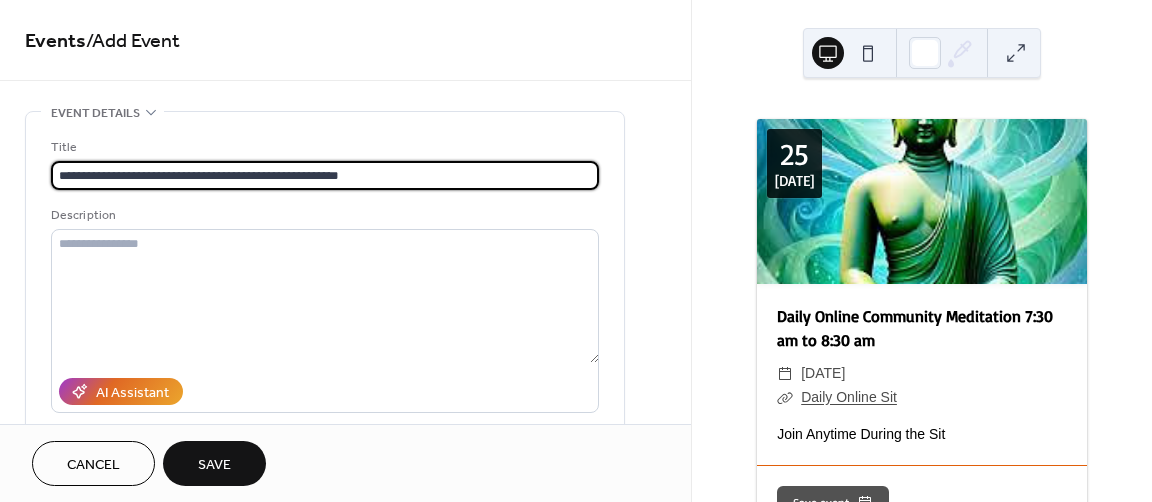 drag, startPoint x: 99, startPoint y: 167, endPoint x: 16, endPoint y: 155, distance: 83.86298 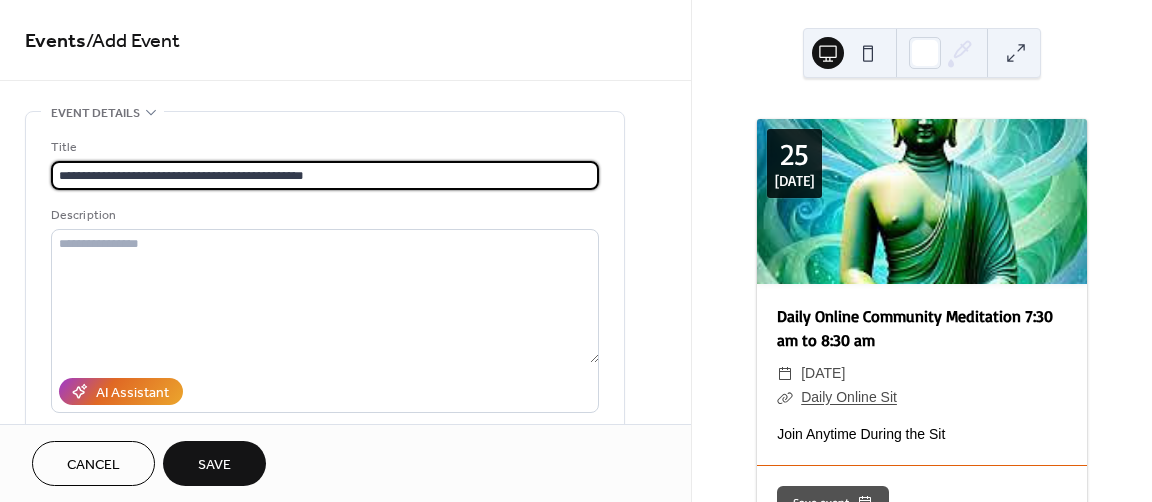 click on "**********" at bounding box center (325, 175) 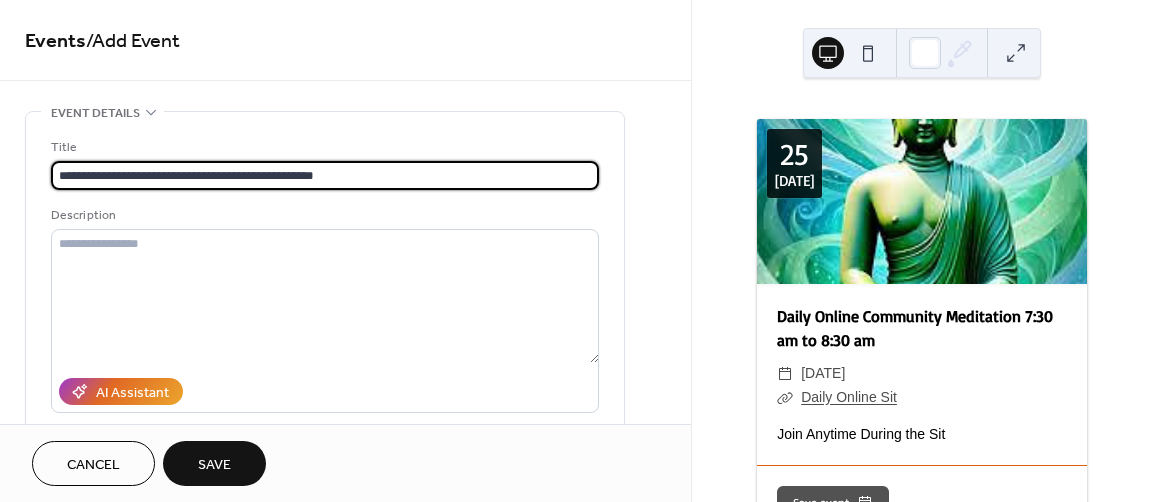 click on "**********" at bounding box center (325, 175) 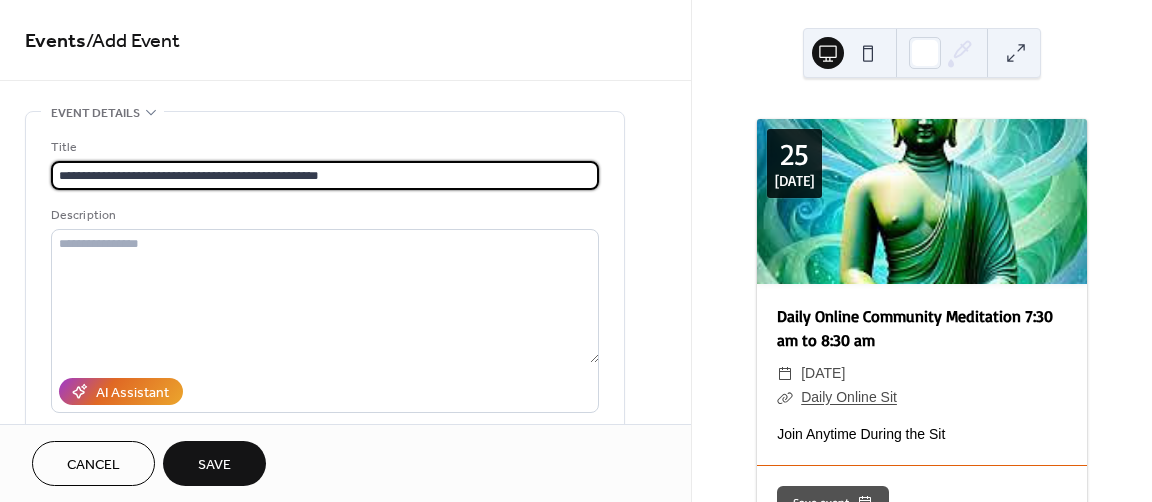 type on "**********" 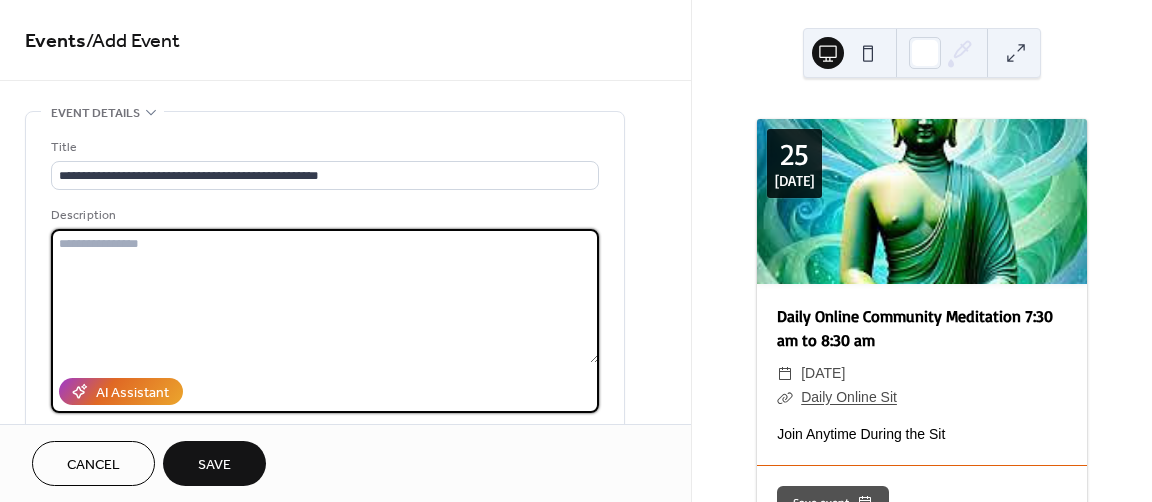 click at bounding box center (325, 296) 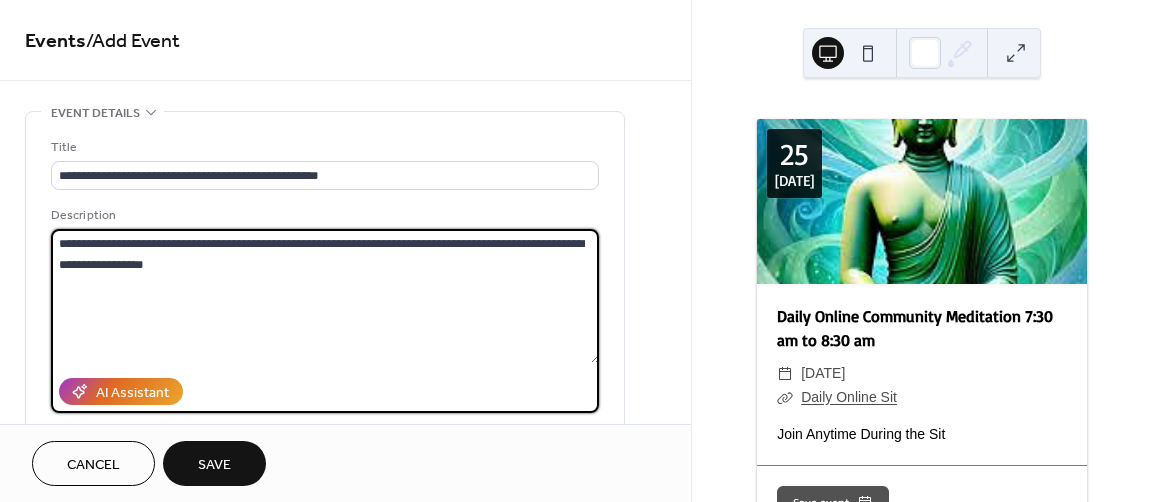 drag, startPoint x: 75, startPoint y: 243, endPoint x: 37, endPoint y: 241, distance: 38.052597 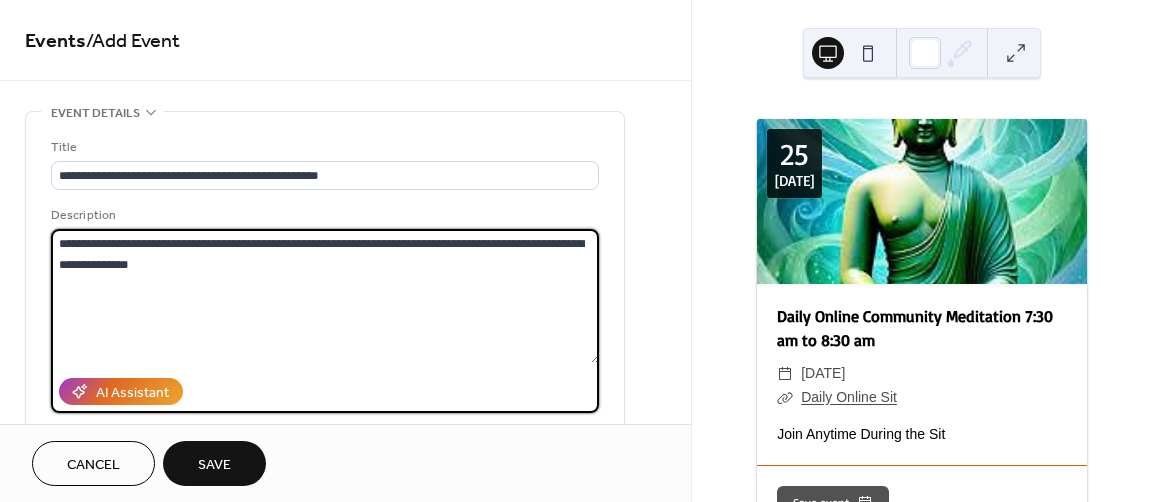 click on "**********" at bounding box center (325, 296) 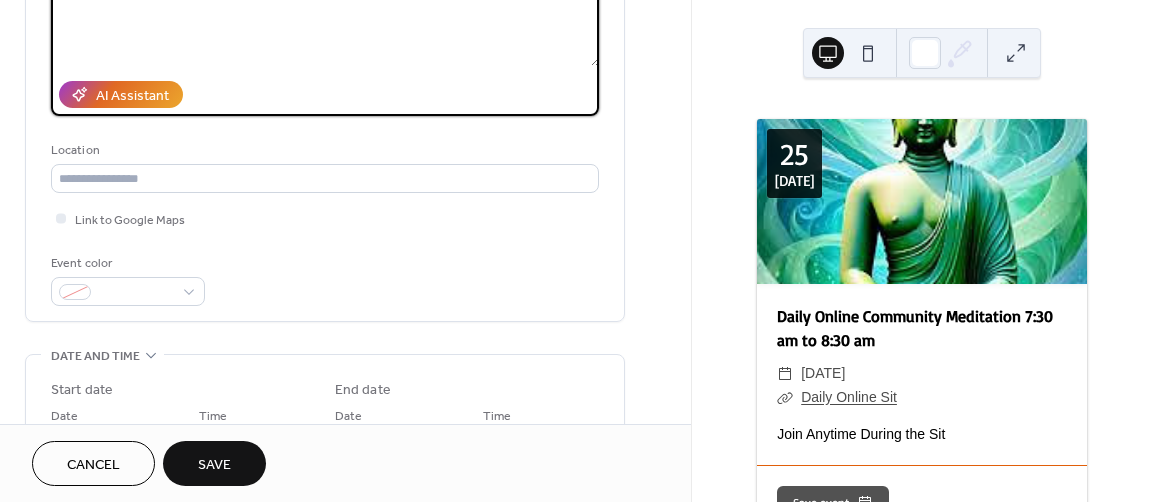 scroll, scrollTop: 300, scrollLeft: 0, axis: vertical 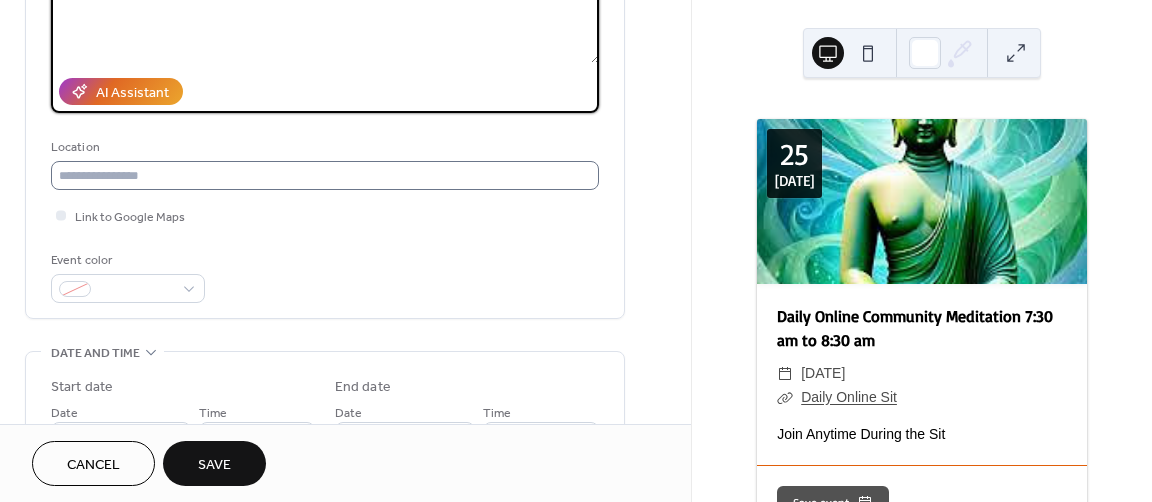 type on "**********" 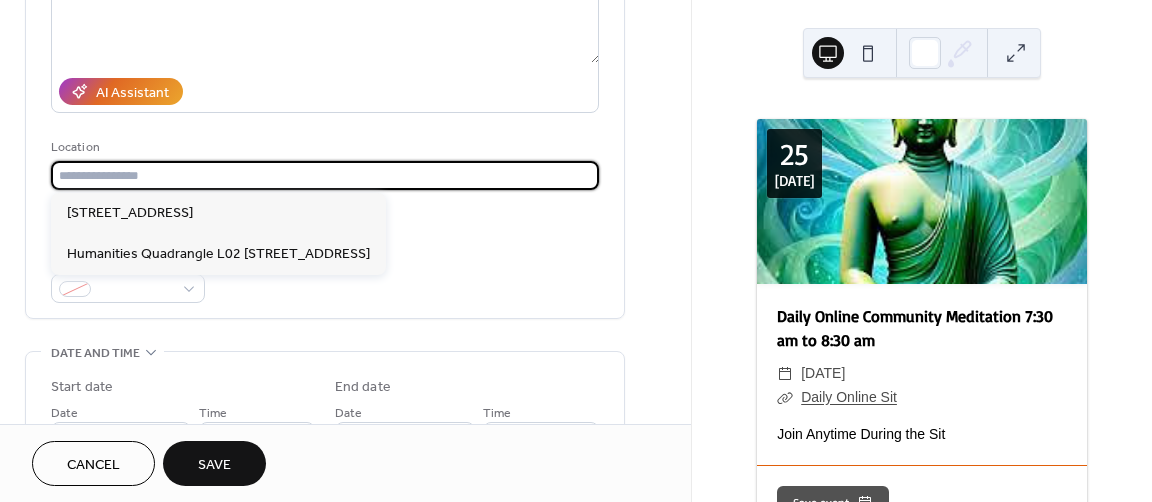 click at bounding box center (325, 175) 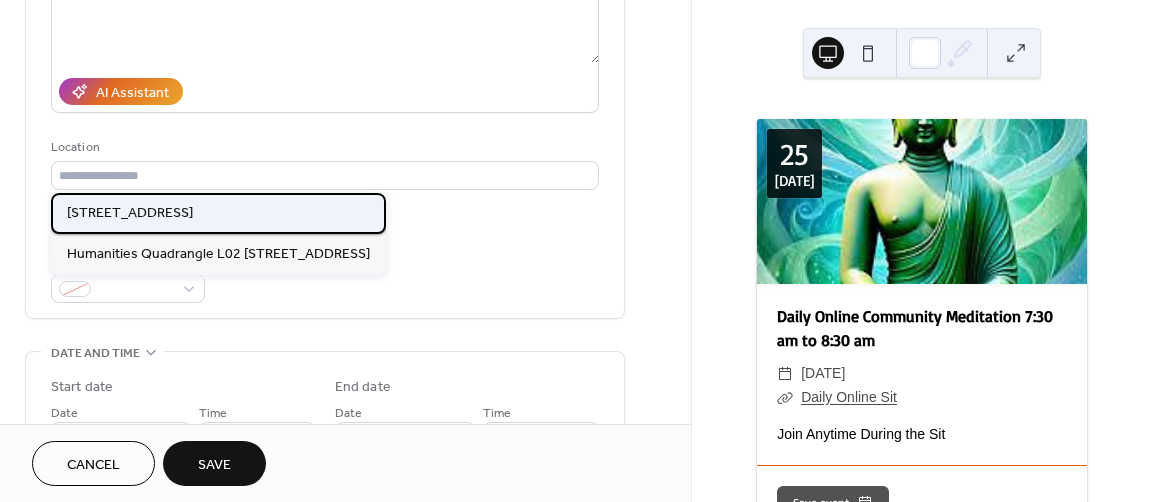 click on "[STREET_ADDRESS]" at bounding box center [130, 213] 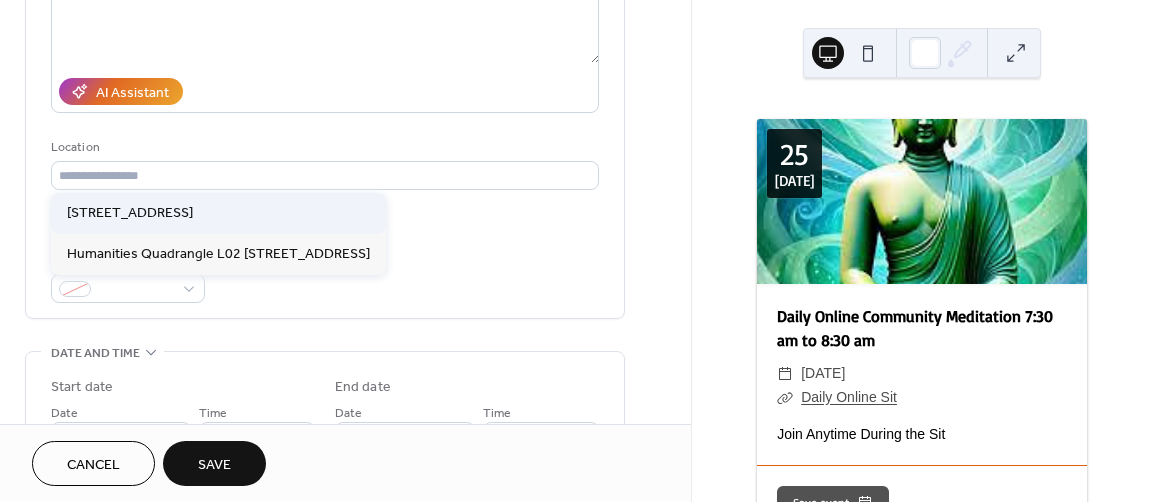 type on "**********" 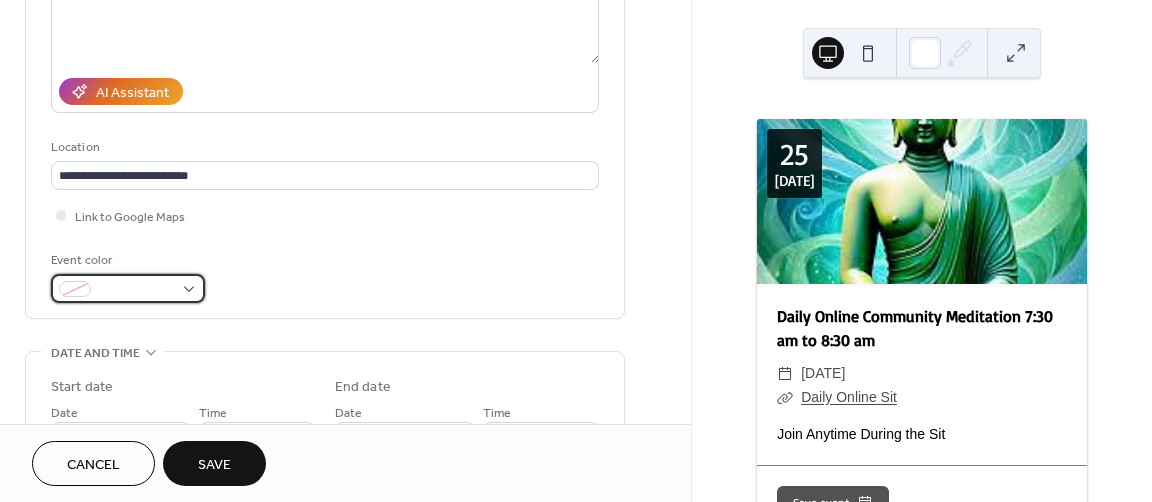 click at bounding box center (128, 288) 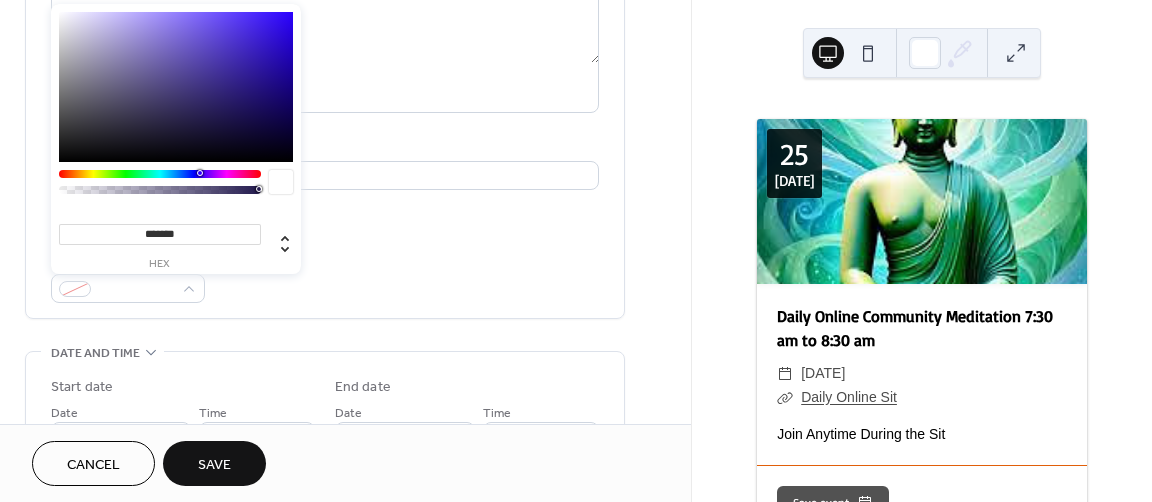 type on "*******" 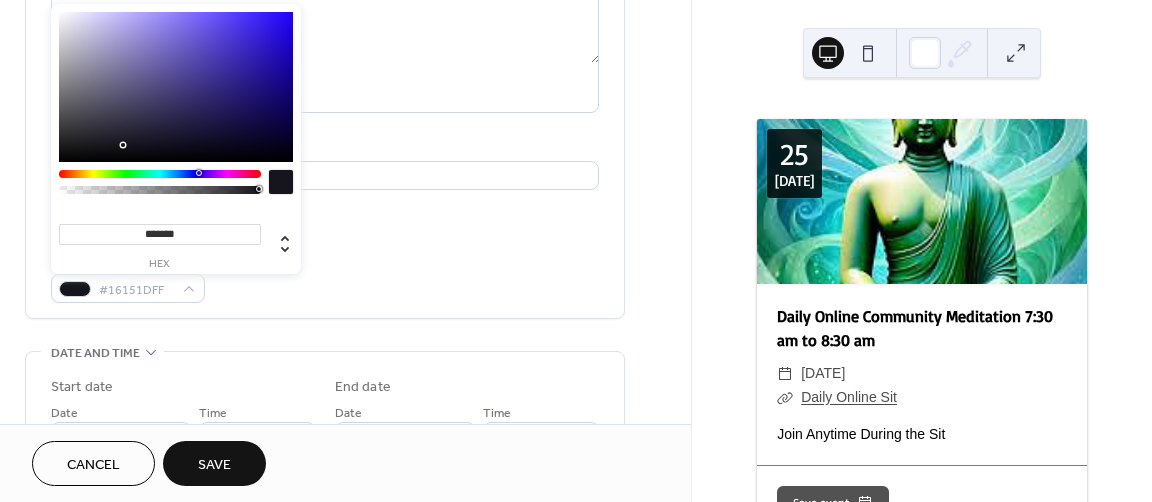 click at bounding box center (176, 87) 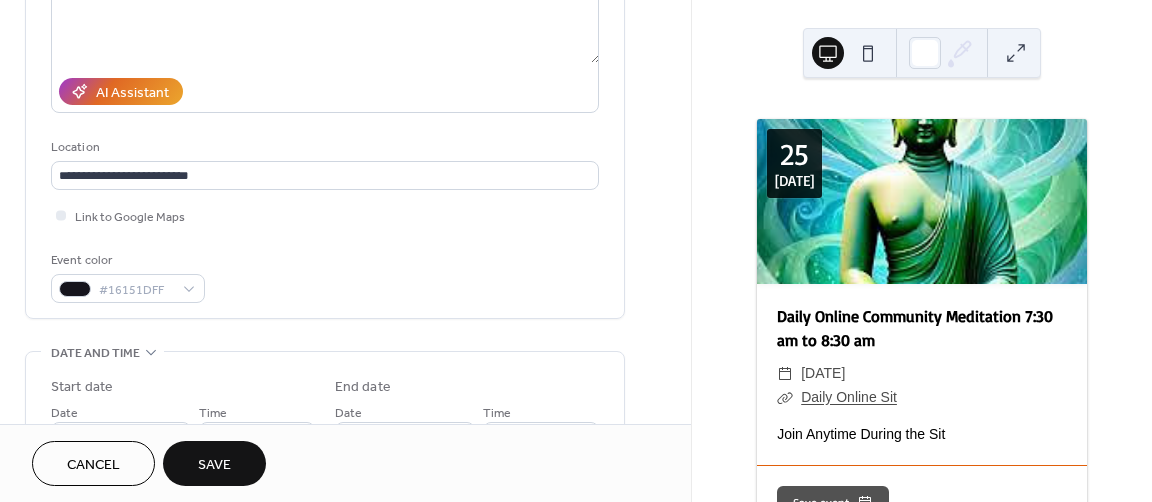 click on "**********" at bounding box center (325, 410) 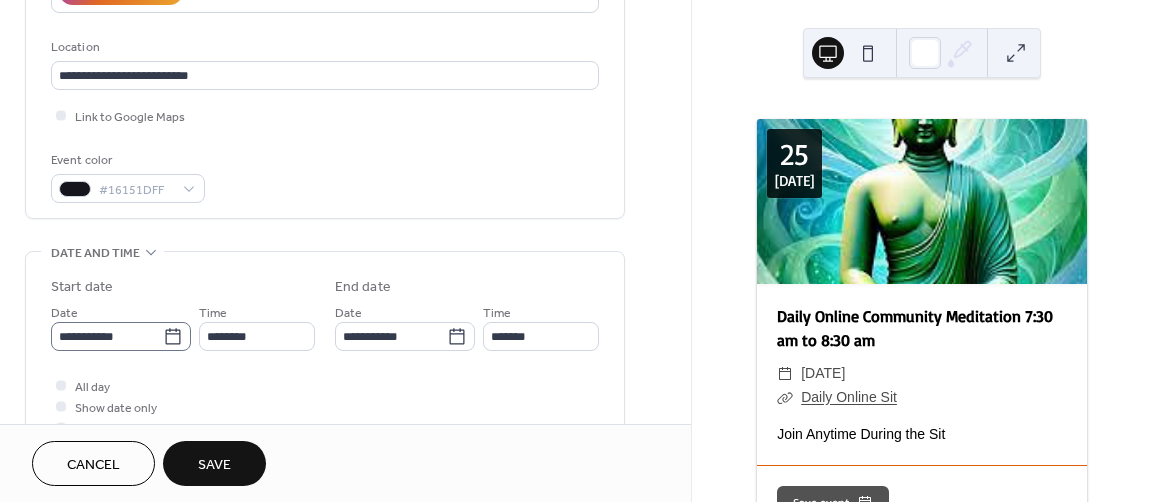 click 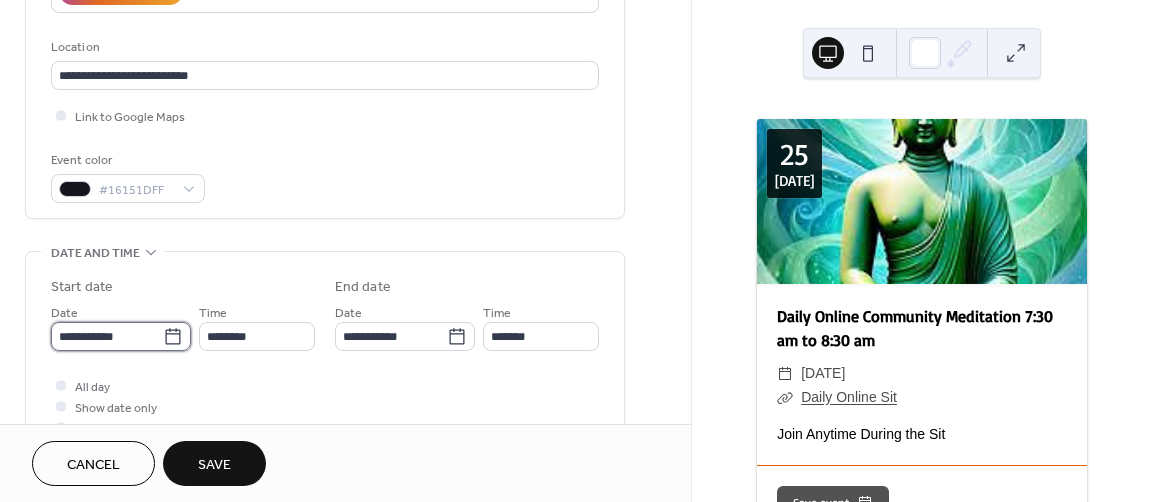 click on "**********" at bounding box center [107, 336] 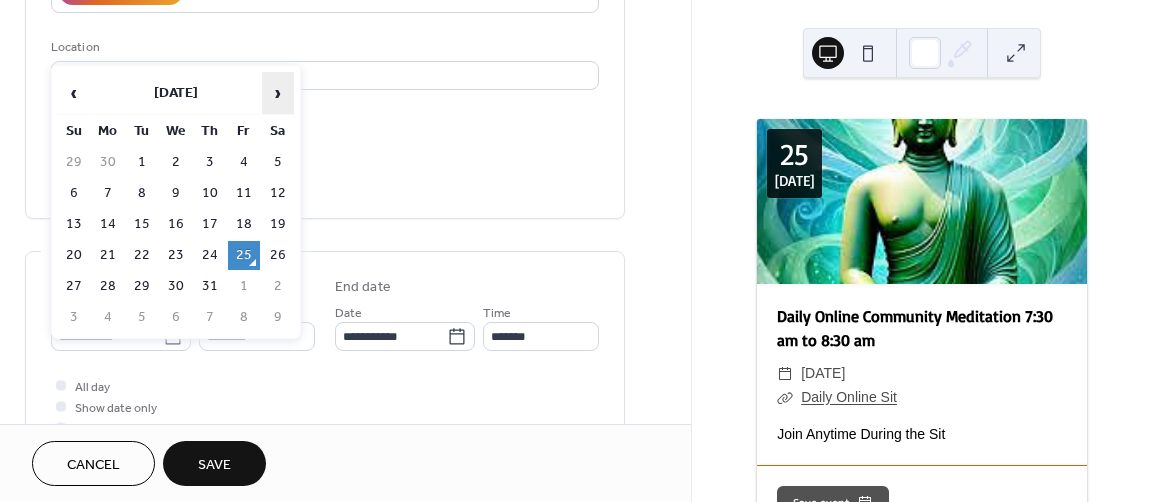 click on "›" at bounding box center (278, 93) 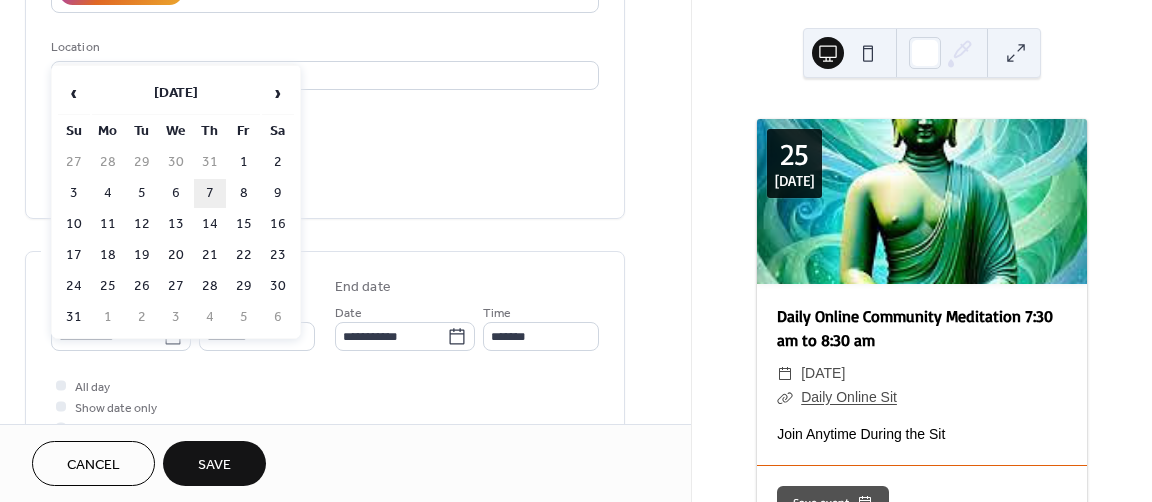 click on "7" at bounding box center [210, 193] 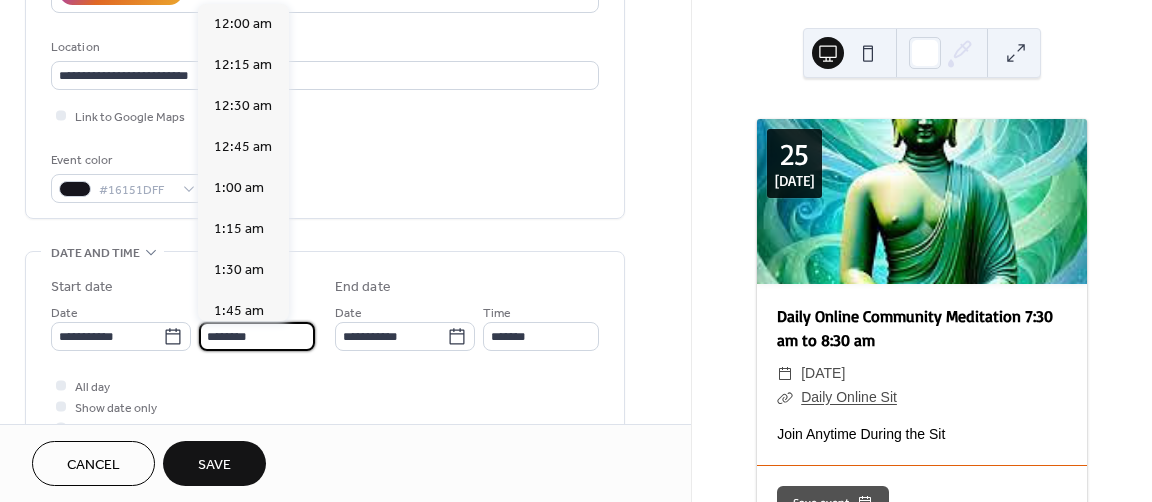 click on "********" at bounding box center [257, 336] 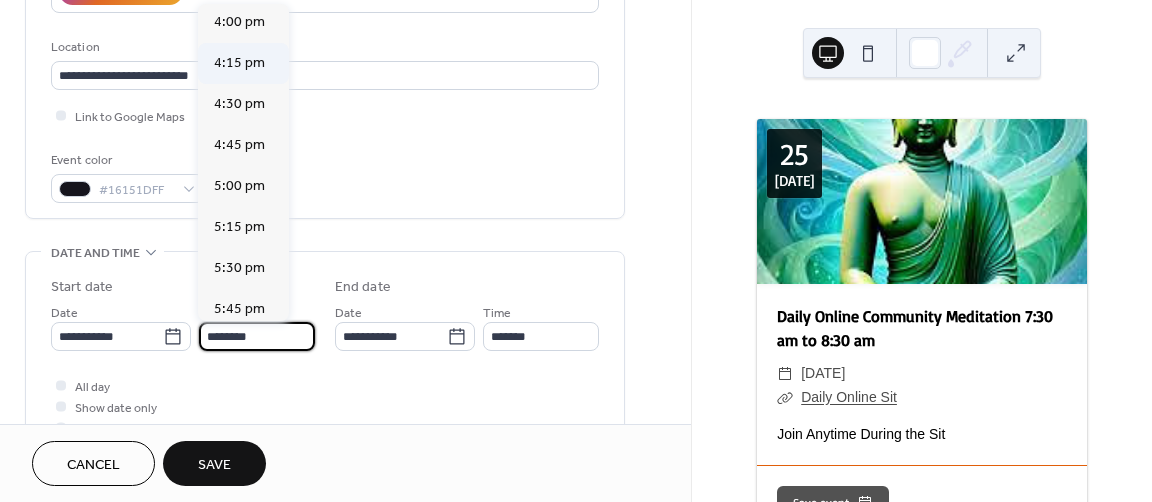 scroll, scrollTop: 2668, scrollLeft: 0, axis: vertical 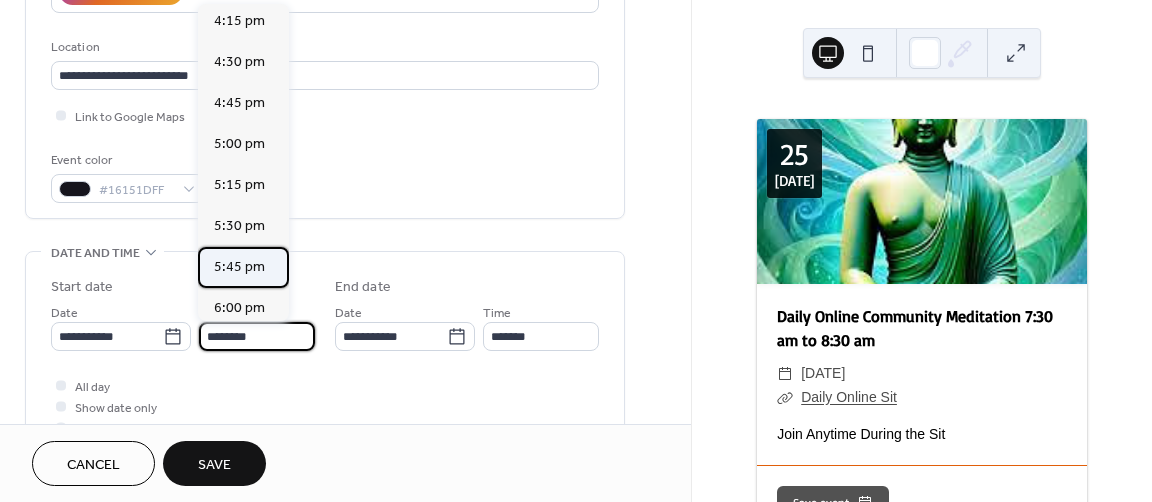 click on "5:45 pm" at bounding box center (239, 267) 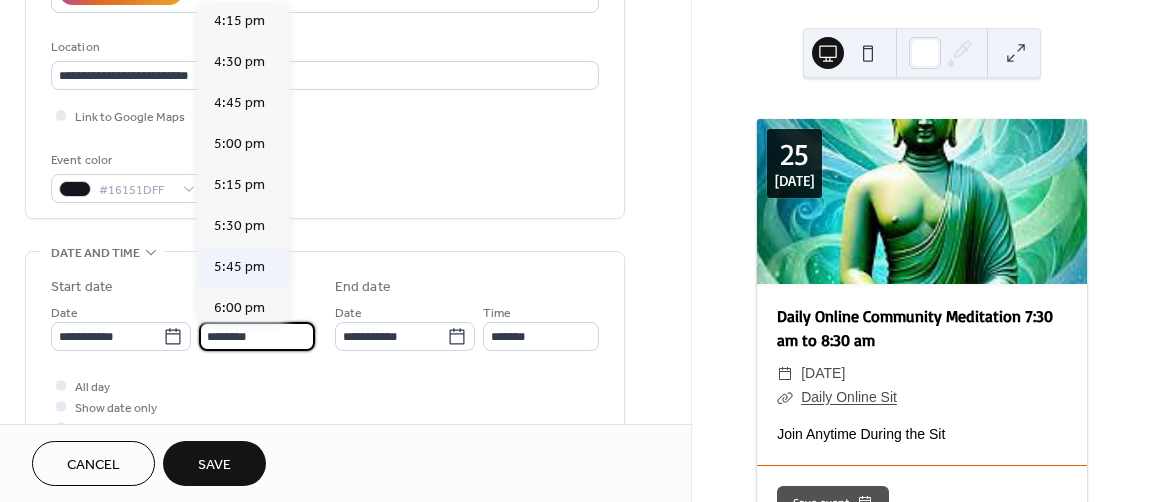 type on "*******" 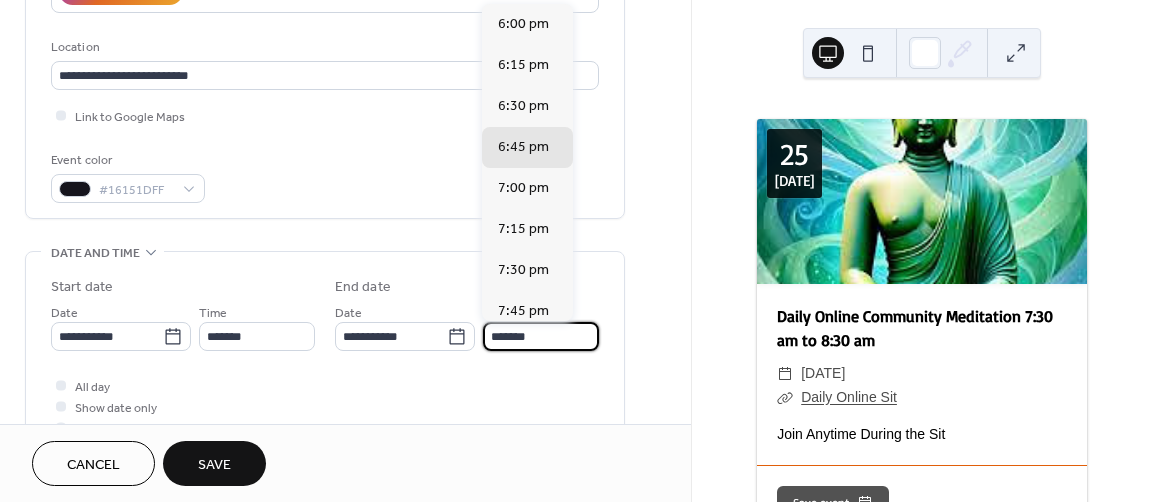 click on "*******" at bounding box center [541, 336] 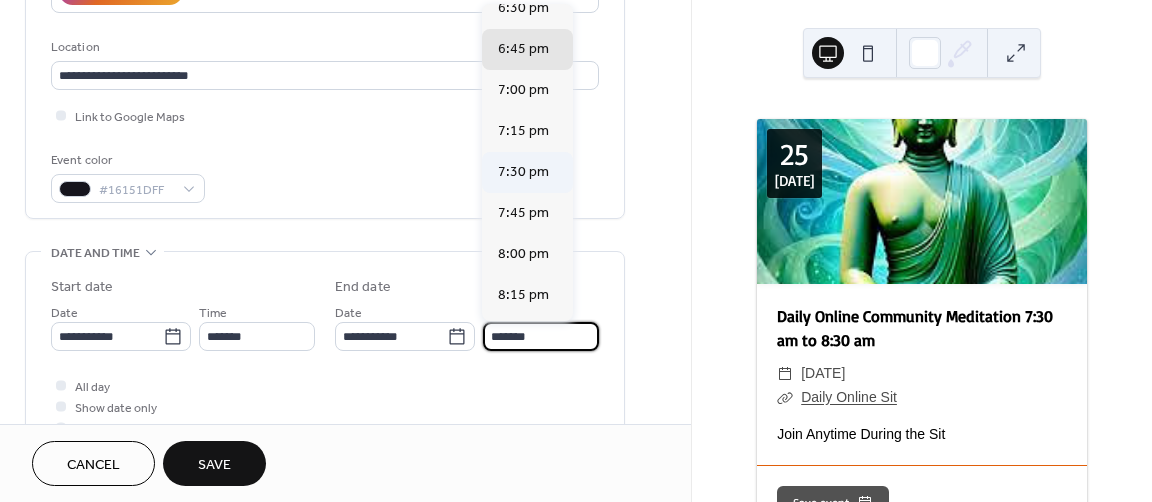 scroll, scrollTop: 100, scrollLeft: 0, axis: vertical 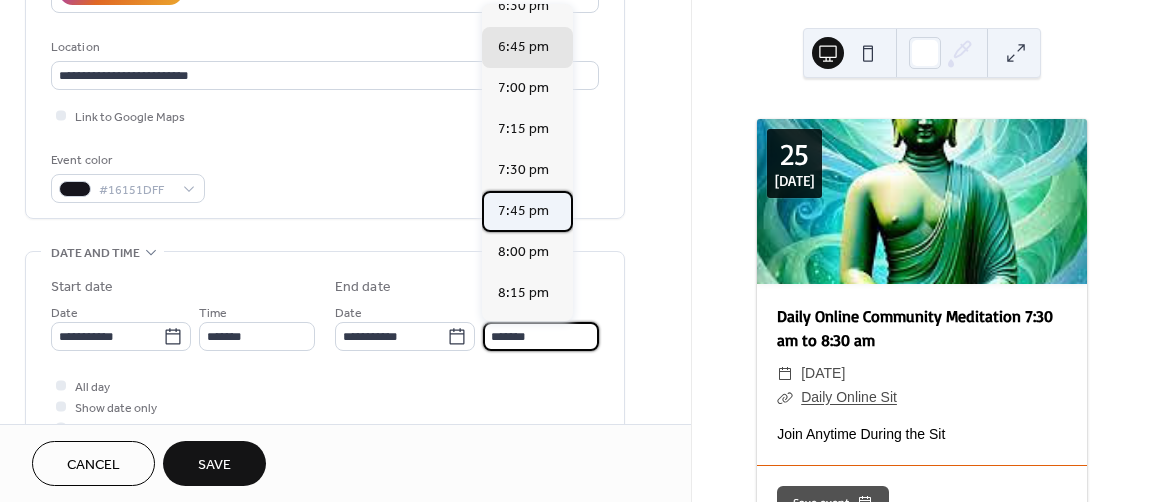 click on "7:45 pm" at bounding box center (523, 211) 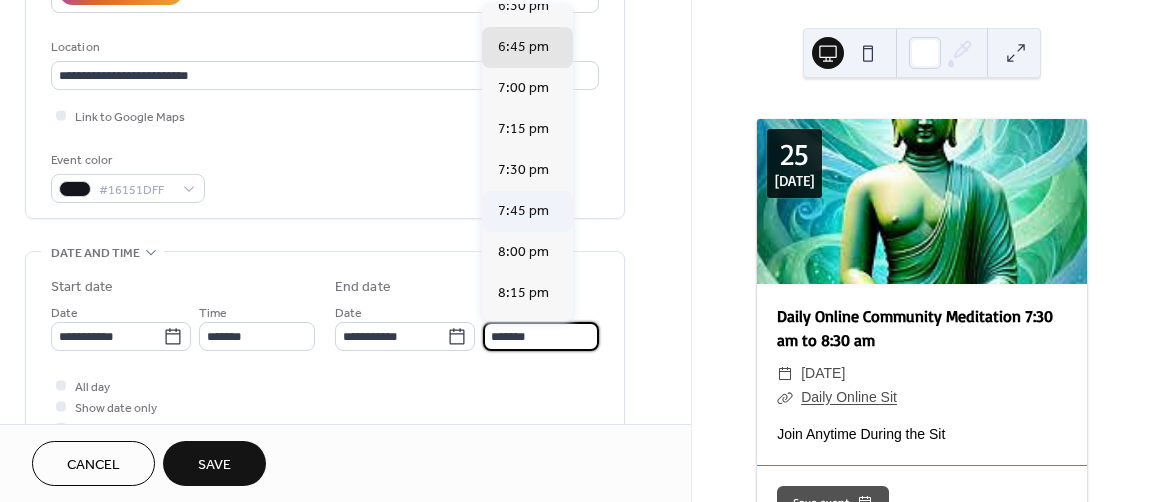 type on "*******" 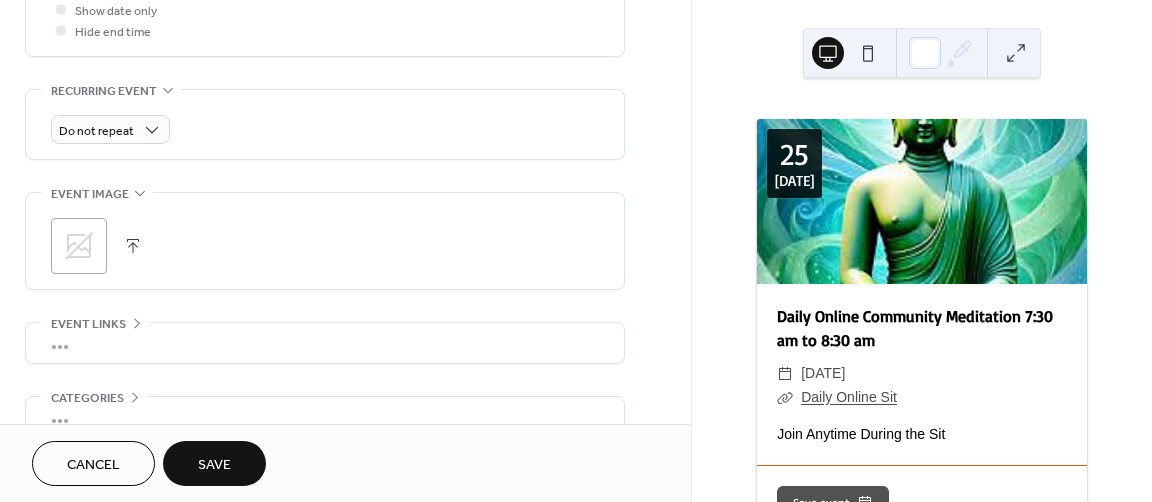 scroll, scrollTop: 800, scrollLeft: 0, axis: vertical 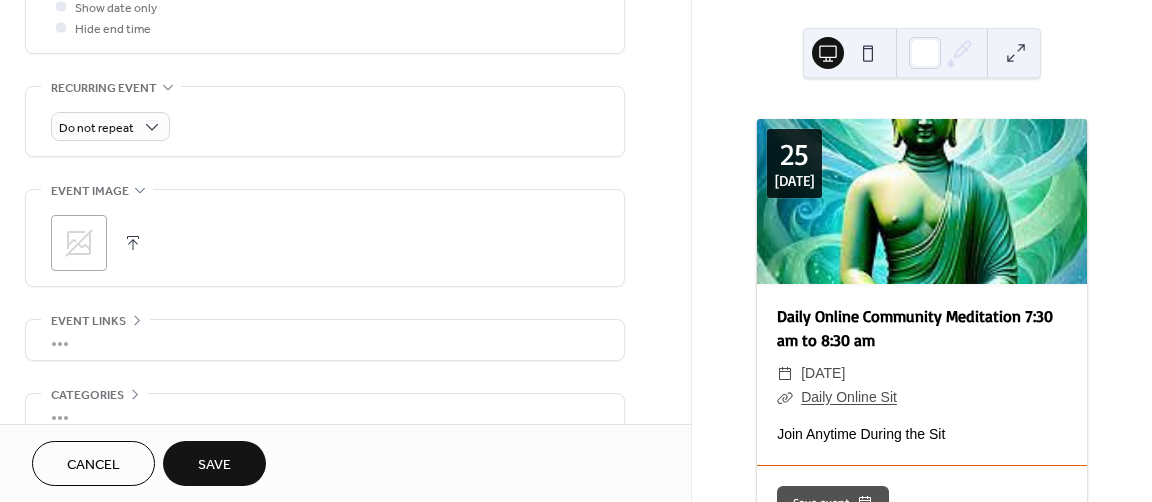 click at bounding box center (133, 243) 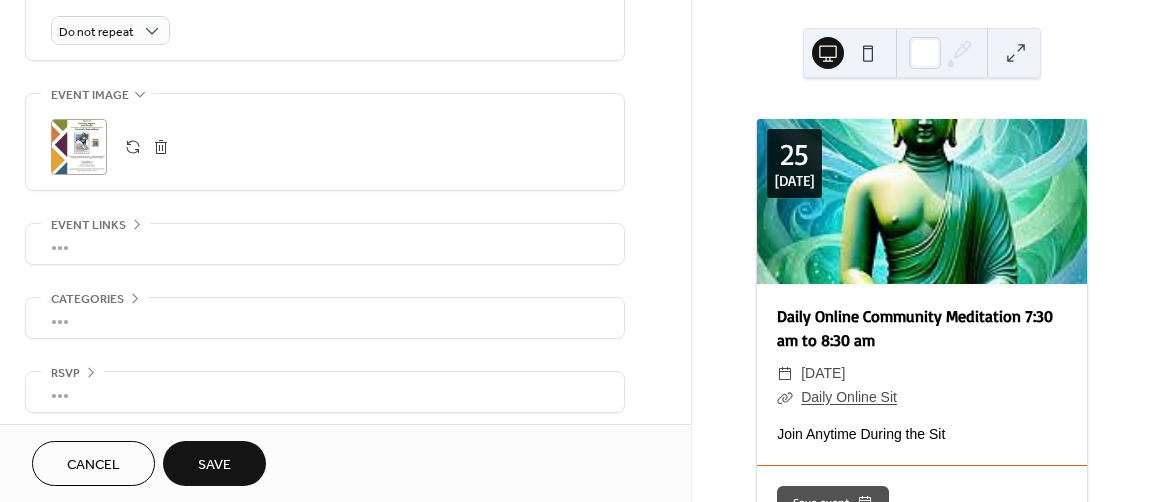 scroll, scrollTop: 899, scrollLeft: 0, axis: vertical 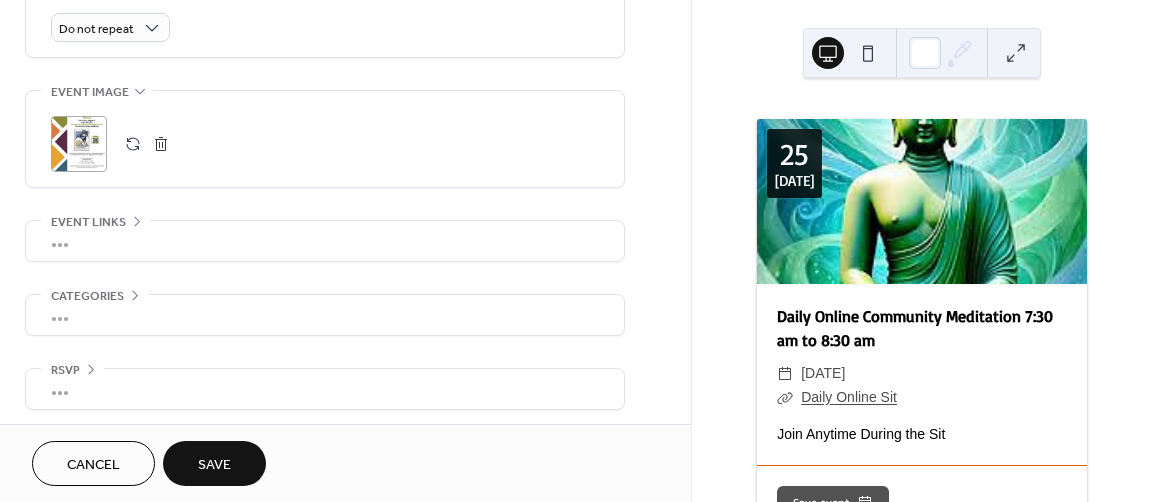 click on "•••" at bounding box center (325, 315) 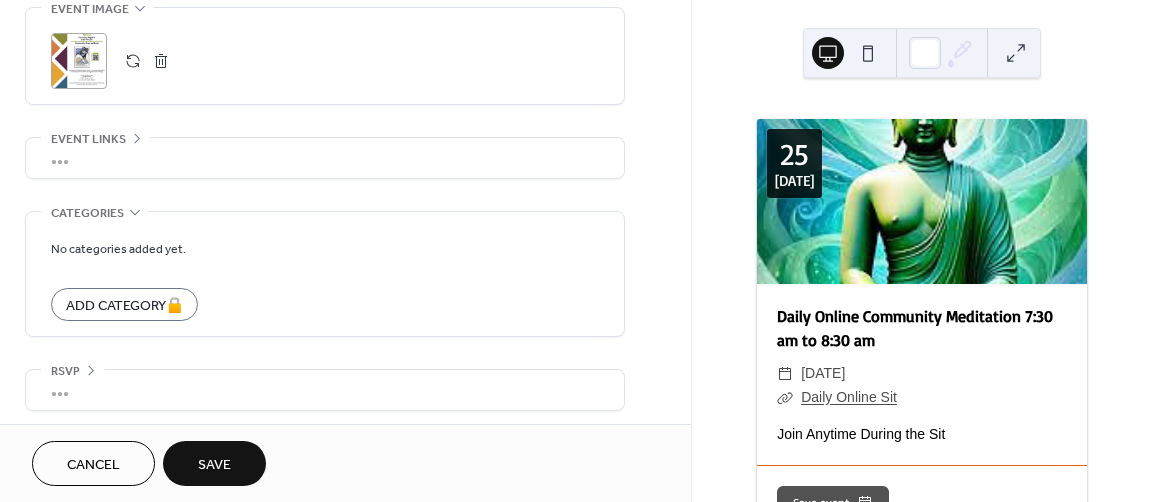 scroll, scrollTop: 983, scrollLeft: 0, axis: vertical 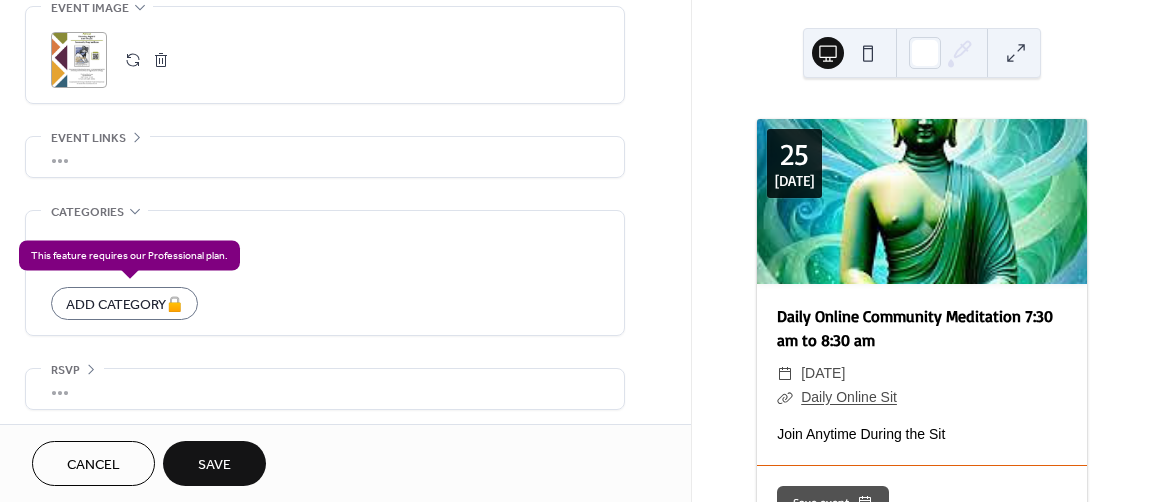 click on "Add Category  🔒" at bounding box center (124, 303) 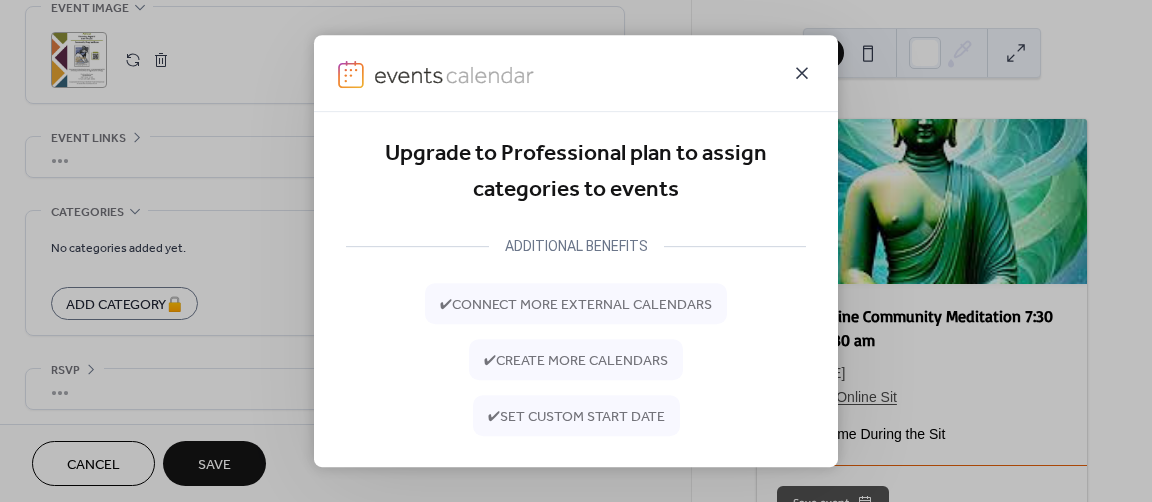 click 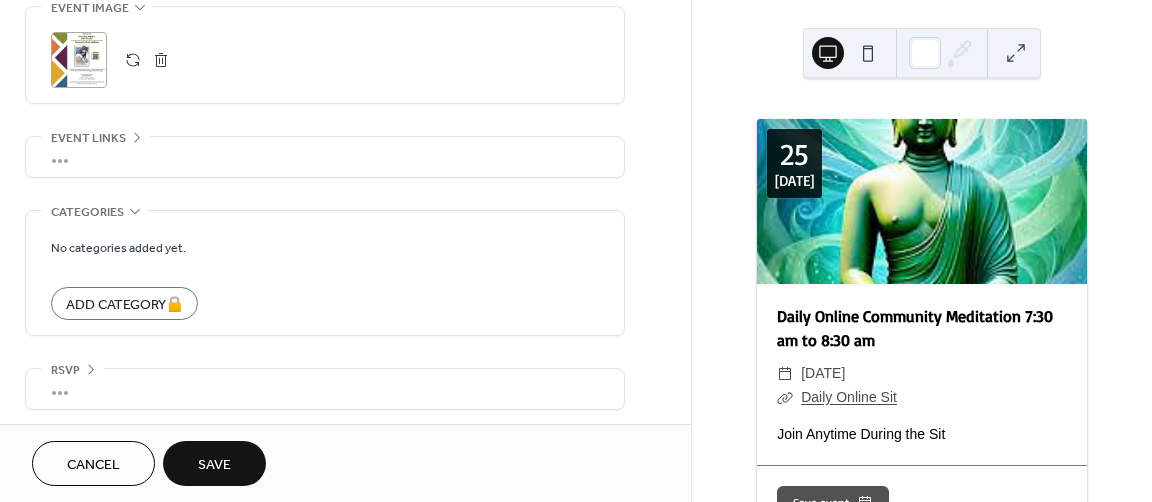 click on "•••" at bounding box center (325, 157) 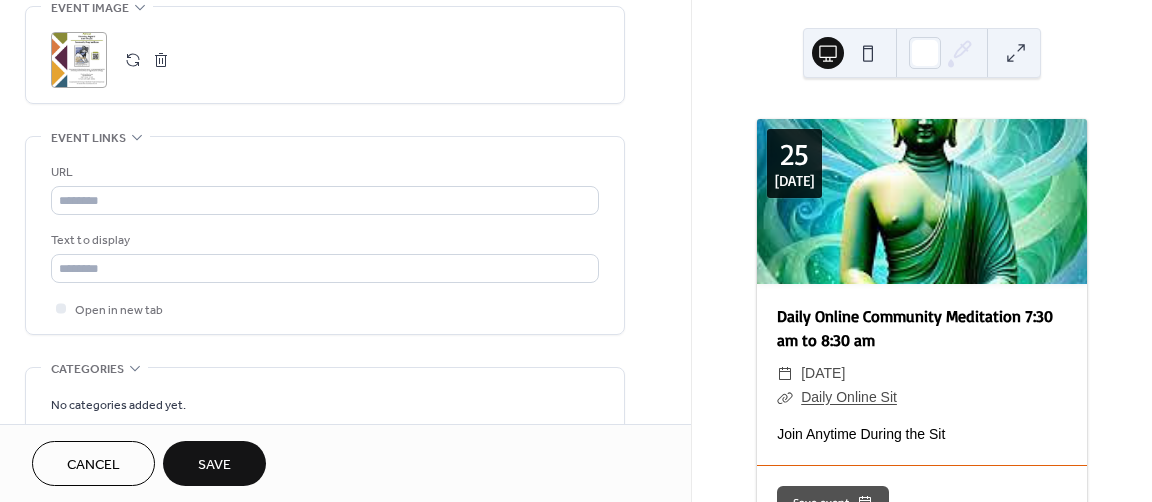 click 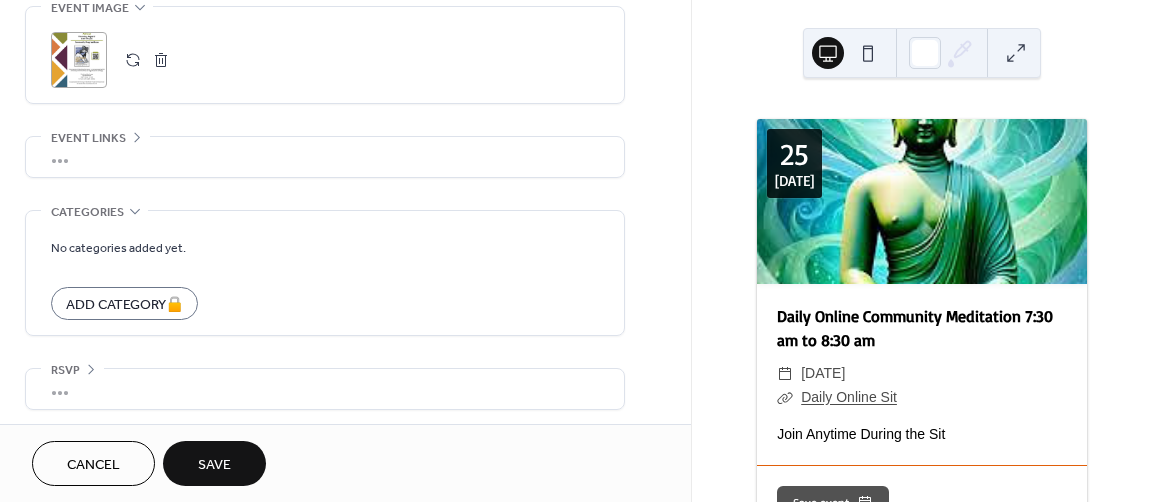 click on "Save" at bounding box center [214, 463] 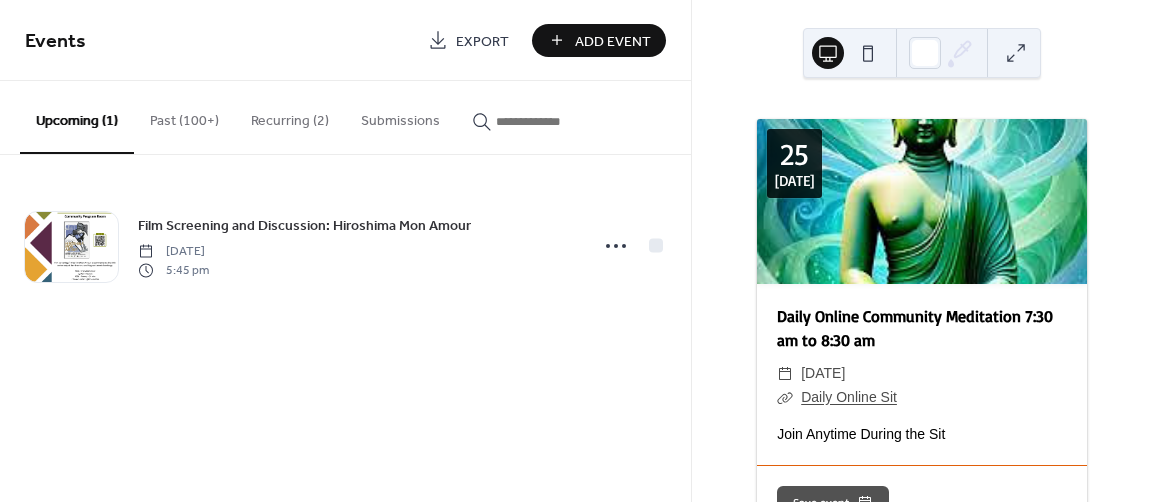 click on "Add Event" at bounding box center (613, 41) 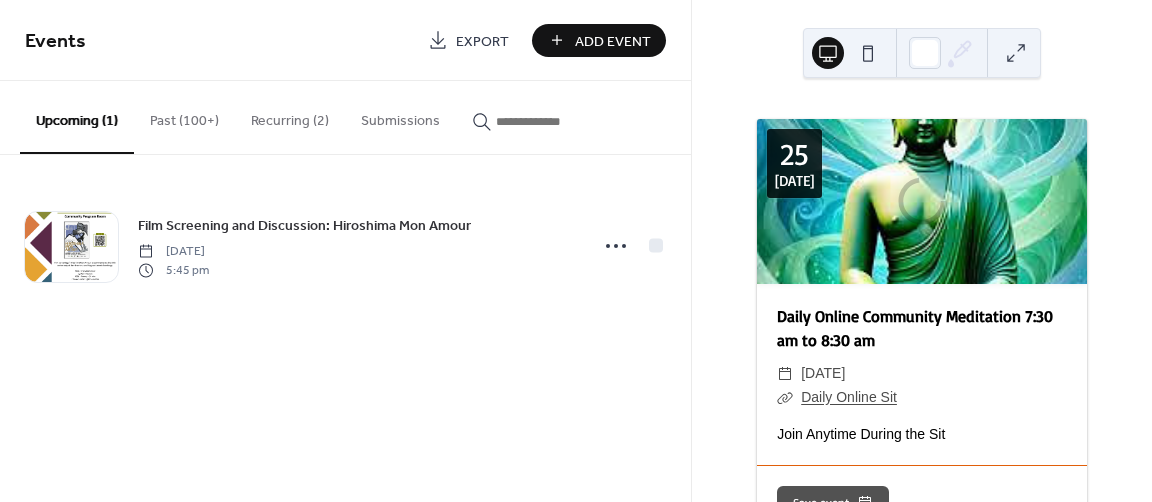 scroll, scrollTop: 0, scrollLeft: 0, axis: both 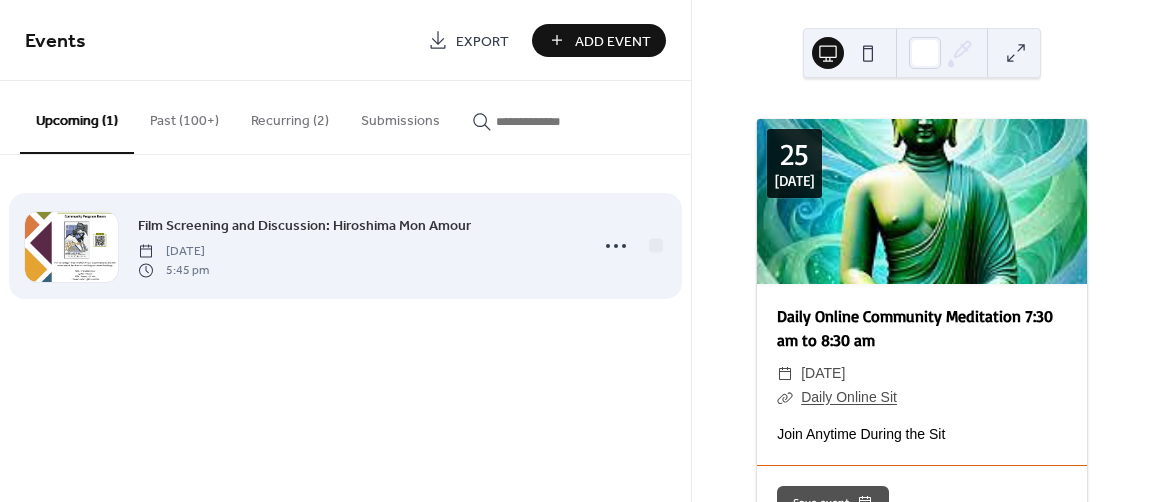 click on "Film Screening and  Discussion: Hiroshima Mon Amour Thursday, August 7, 2025 5:45 pm" at bounding box center (357, 246) 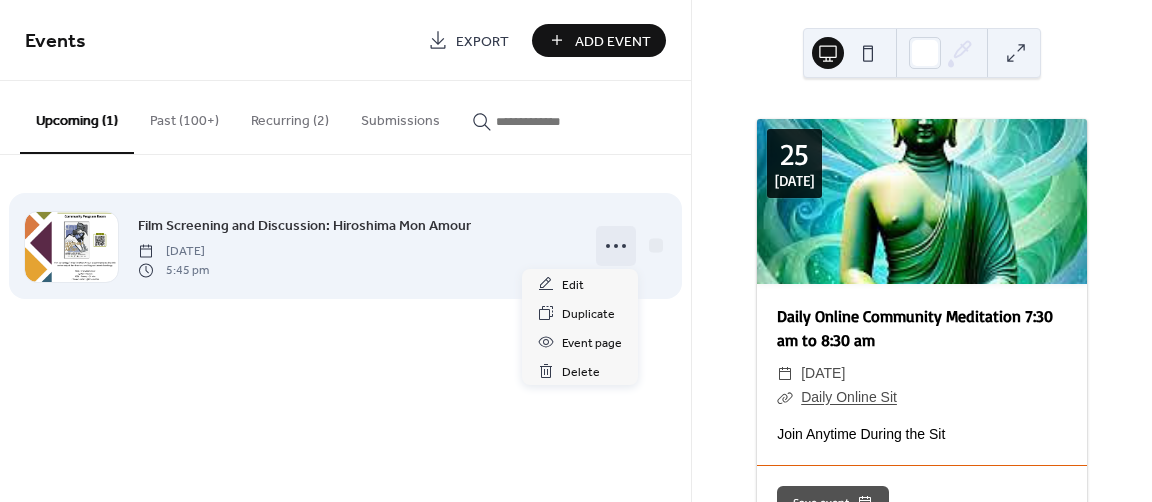 click 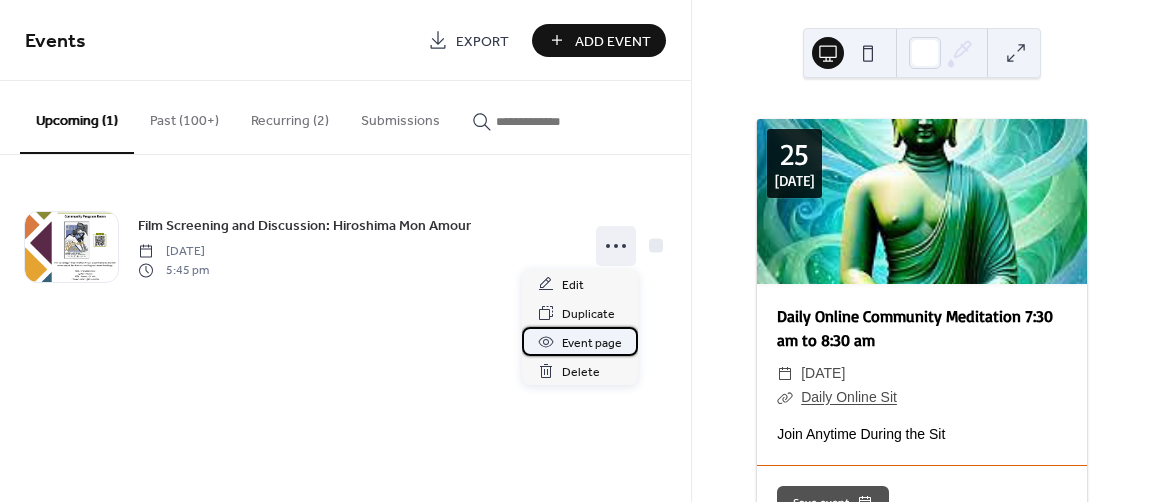 click on "Event page" at bounding box center [592, 343] 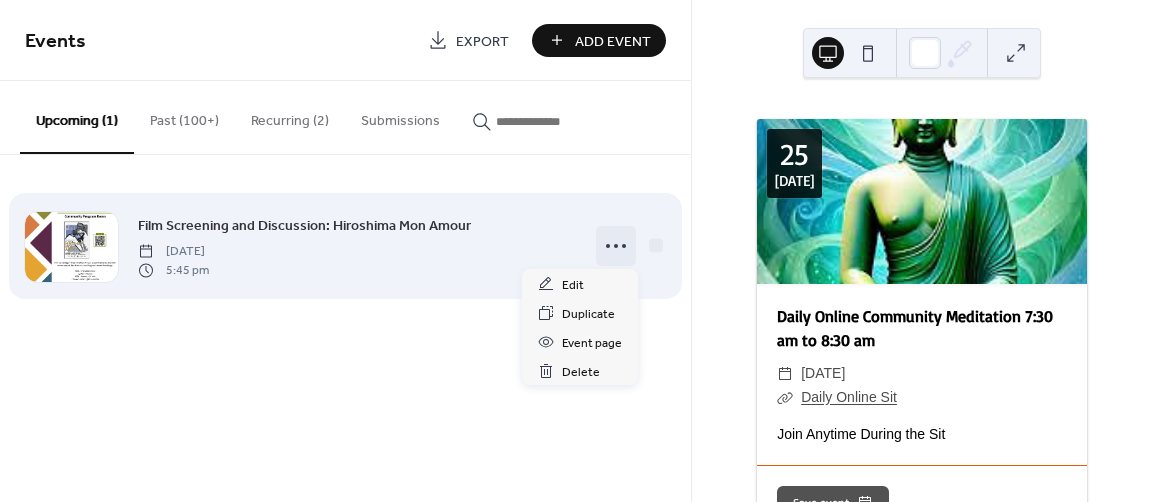click 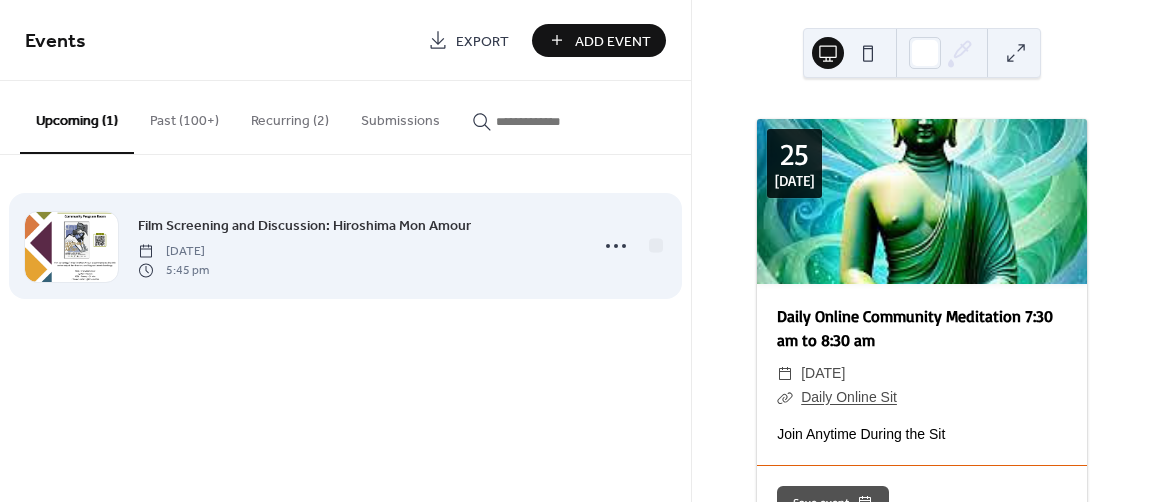 click on "Film Screening and  Discussion: Hiroshima Mon Amour" at bounding box center [304, 226] 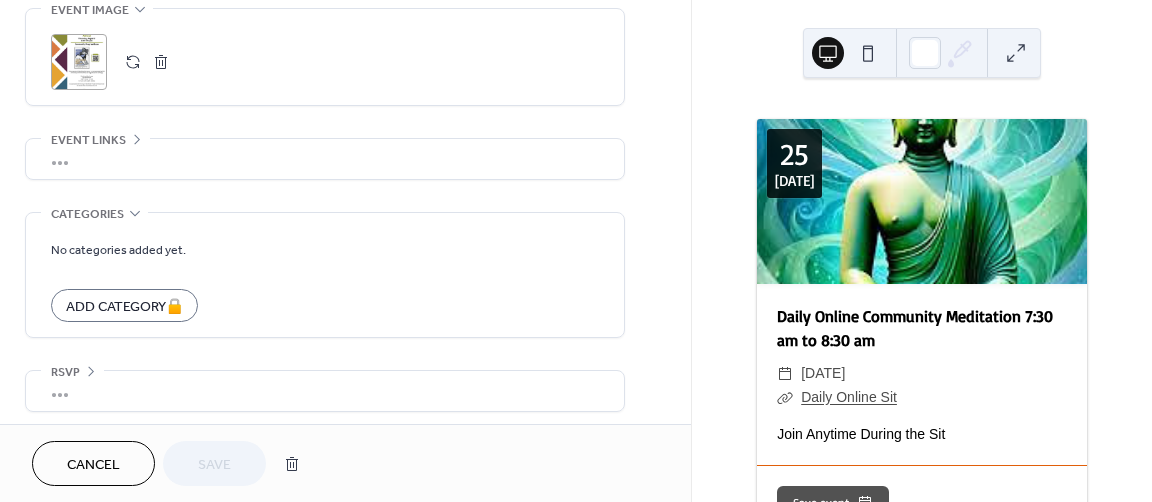 scroll, scrollTop: 983, scrollLeft: 0, axis: vertical 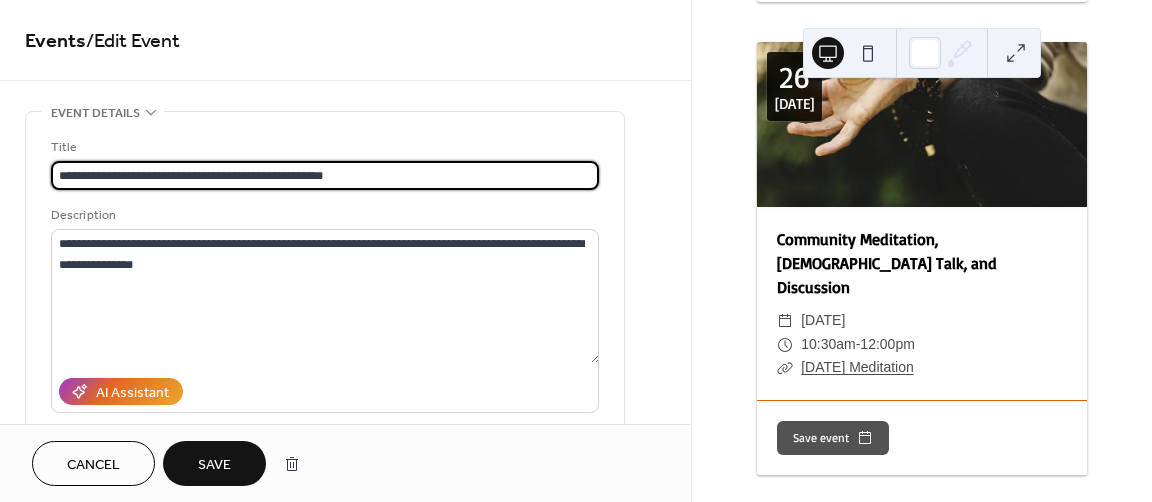 type on "**********" 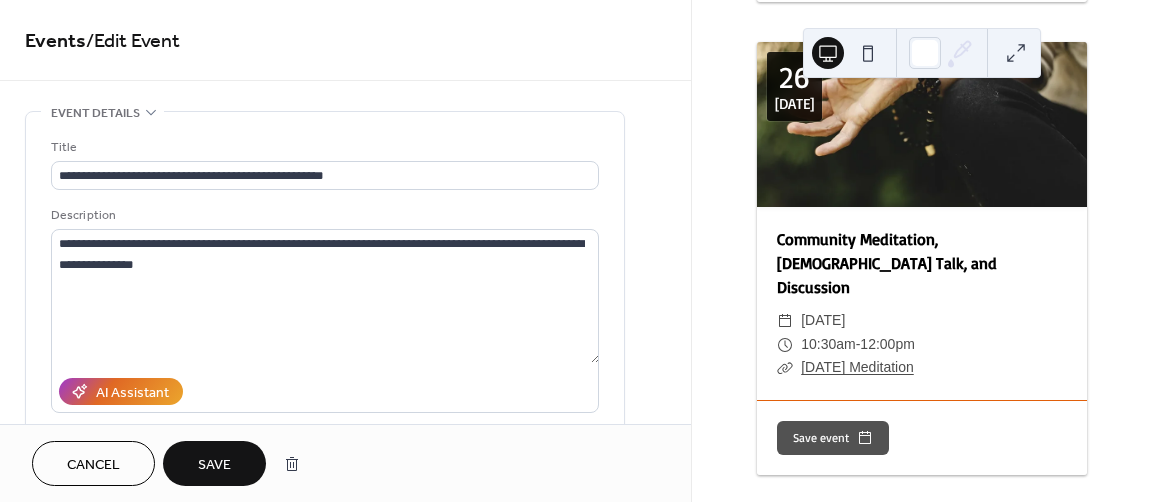 click on "Save" at bounding box center [214, 463] 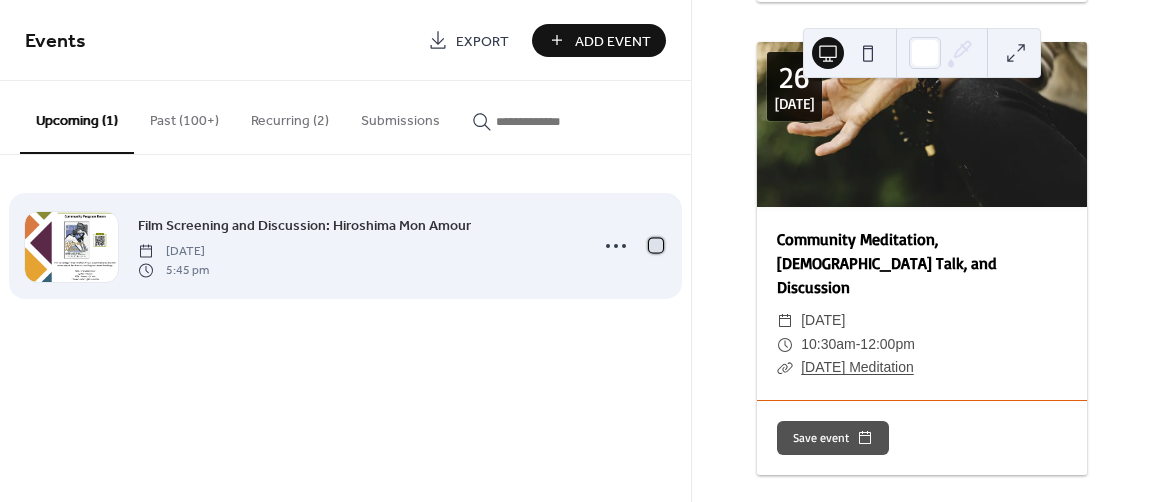 click at bounding box center [656, 245] 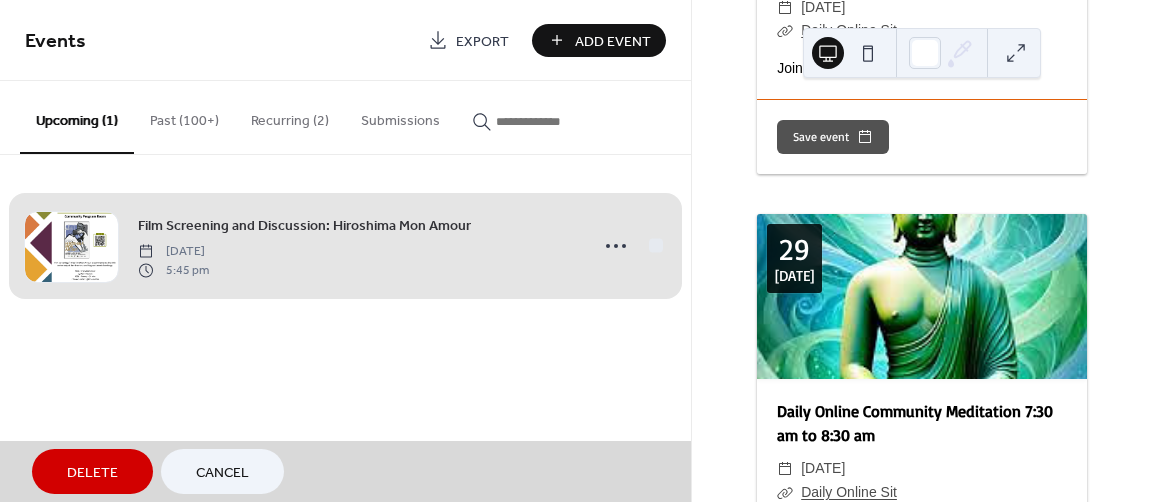 scroll, scrollTop: 2361, scrollLeft: 0, axis: vertical 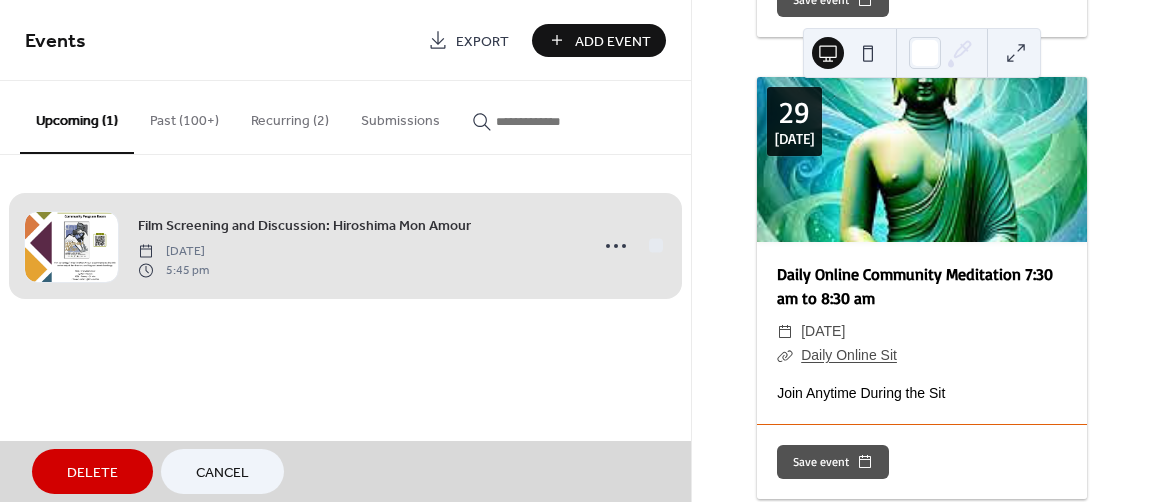click on "Film Screening and  Discussion: Hiroshima Mon Amour  Thursday, August 7, 2025 5:45 pm" at bounding box center [345, 246] 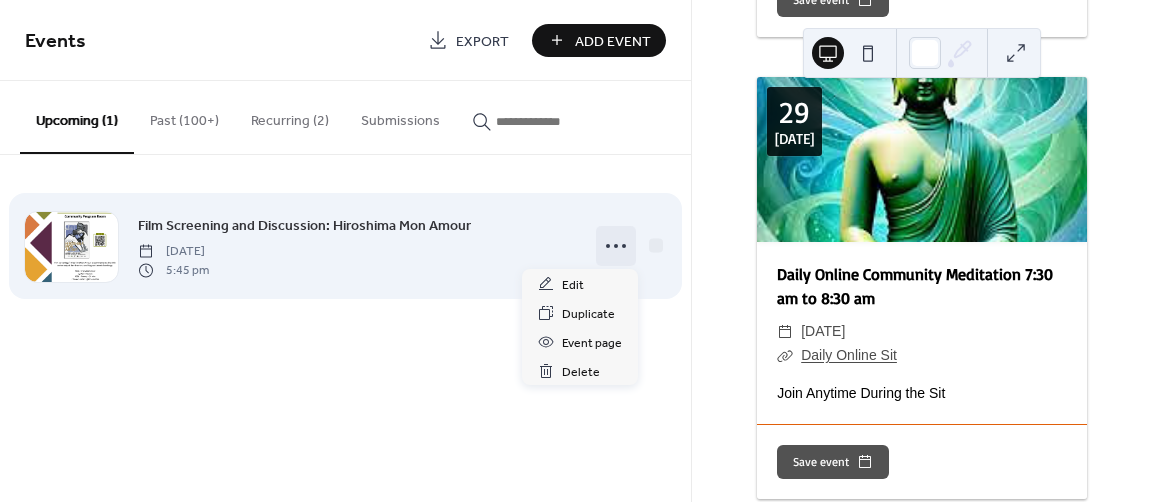 click 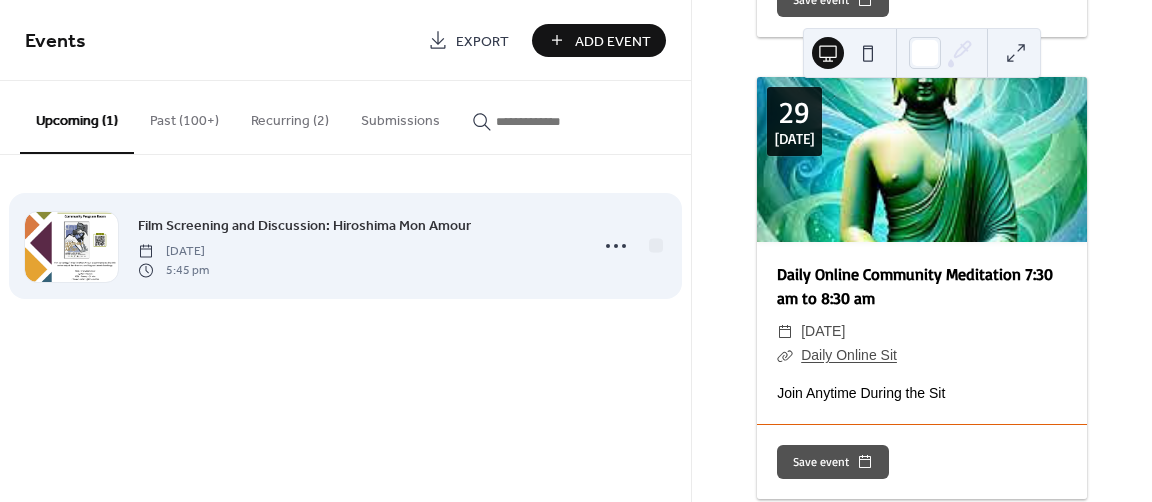 click on "Film Screening and  Discussion: Hiroshima Mon Amour" at bounding box center [304, 226] 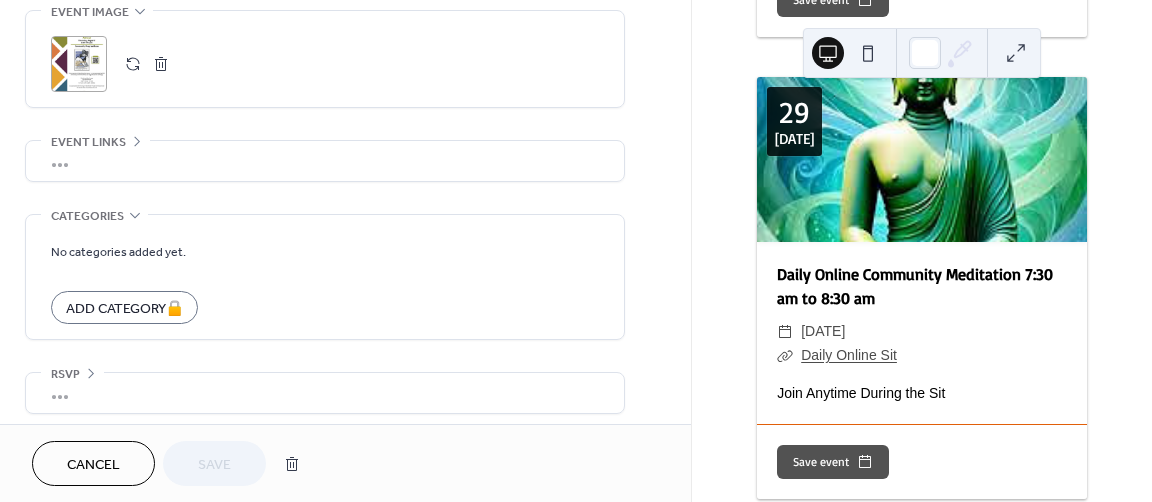 scroll, scrollTop: 983, scrollLeft: 0, axis: vertical 